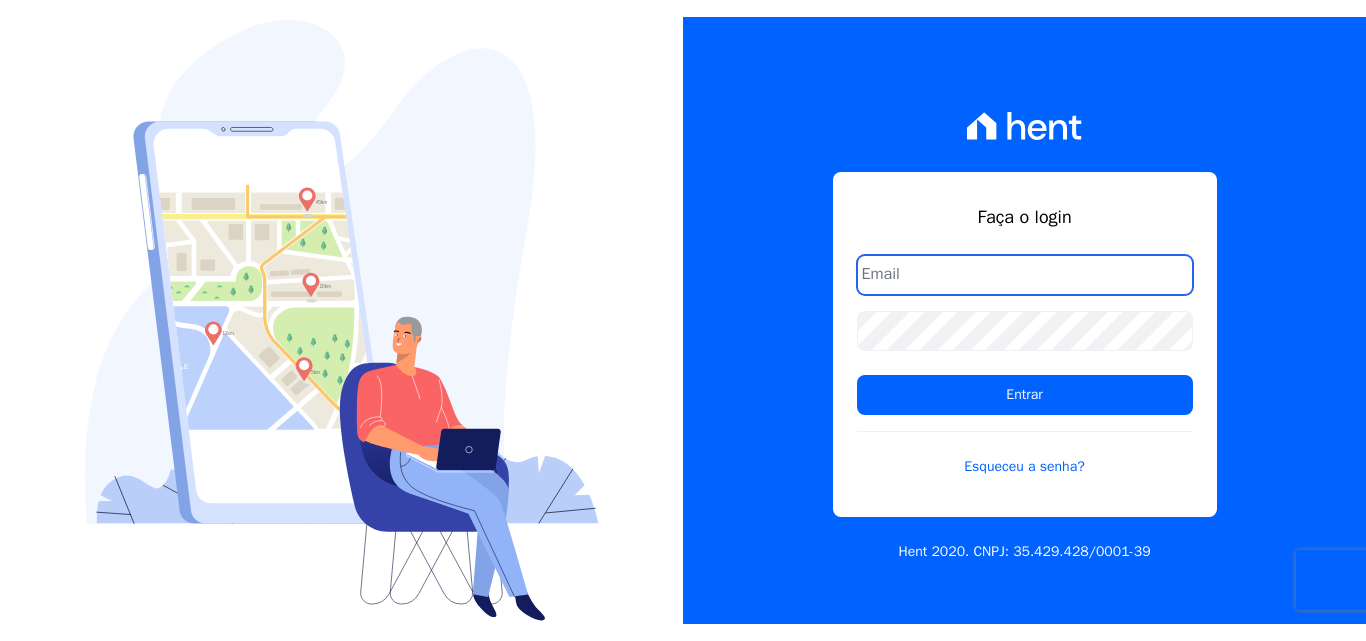 scroll, scrollTop: 0, scrollLeft: 0, axis: both 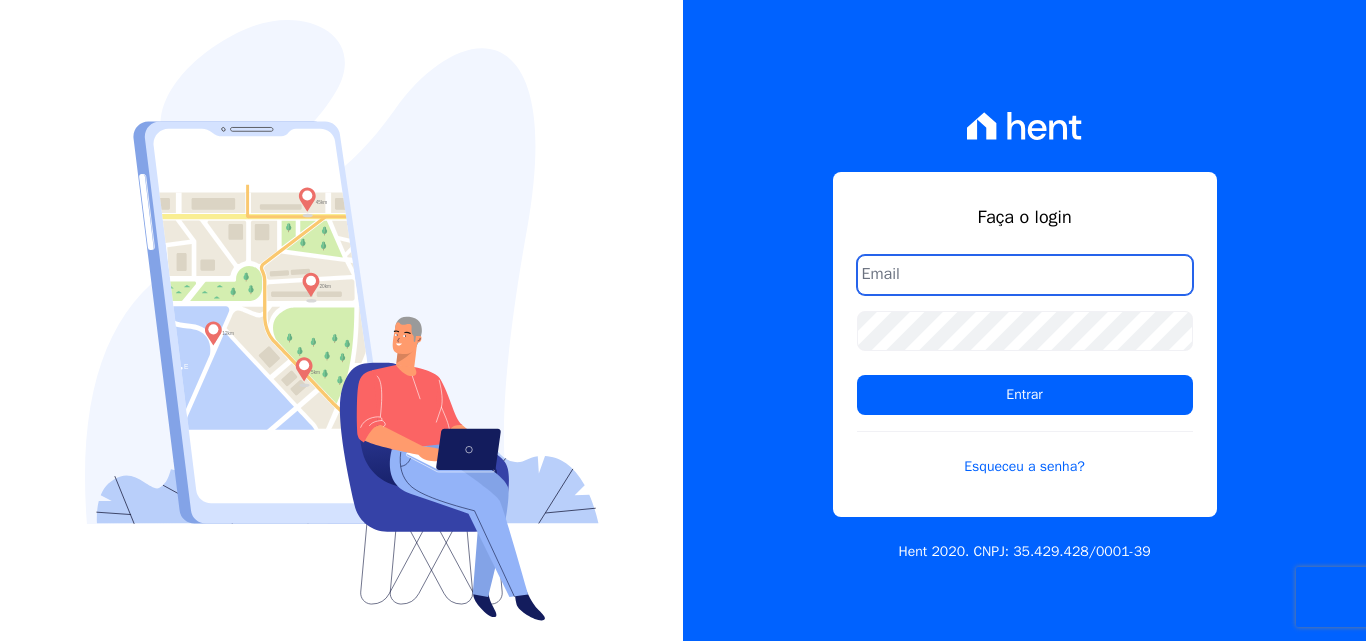 drag, startPoint x: 955, startPoint y: 260, endPoint x: 946, endPoint y: 277, distance: 19.235384 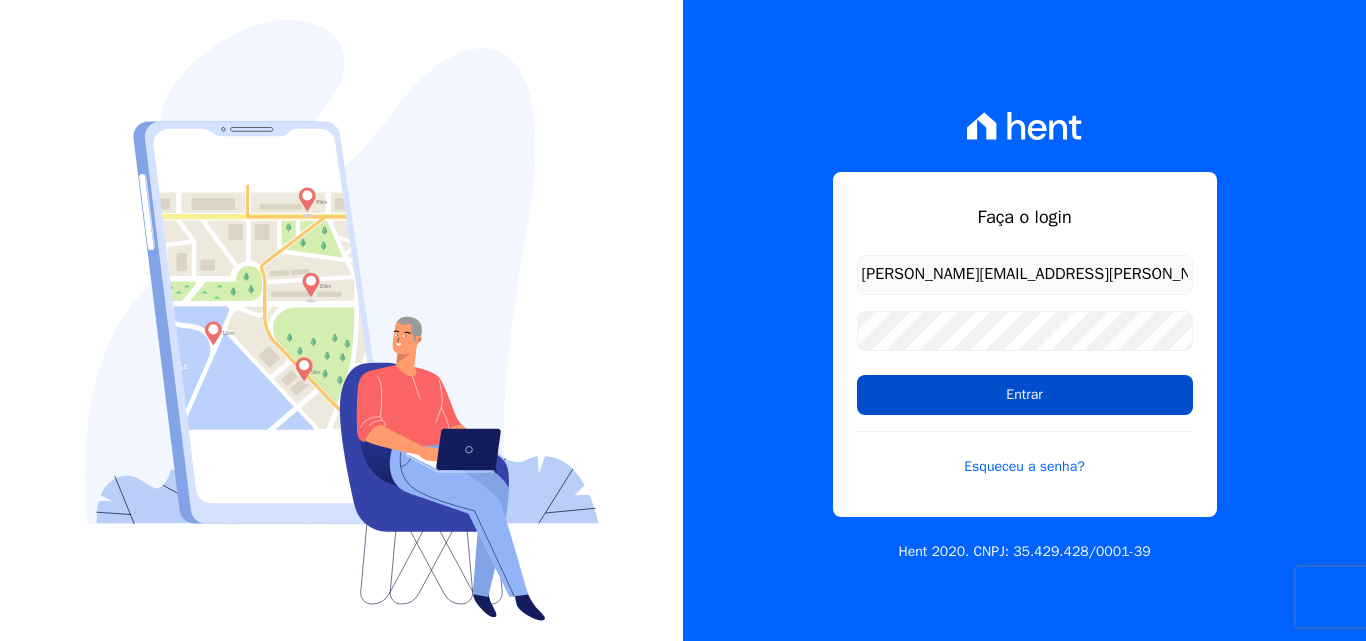 click on "Entrar" at bounding box center [1025, 395] 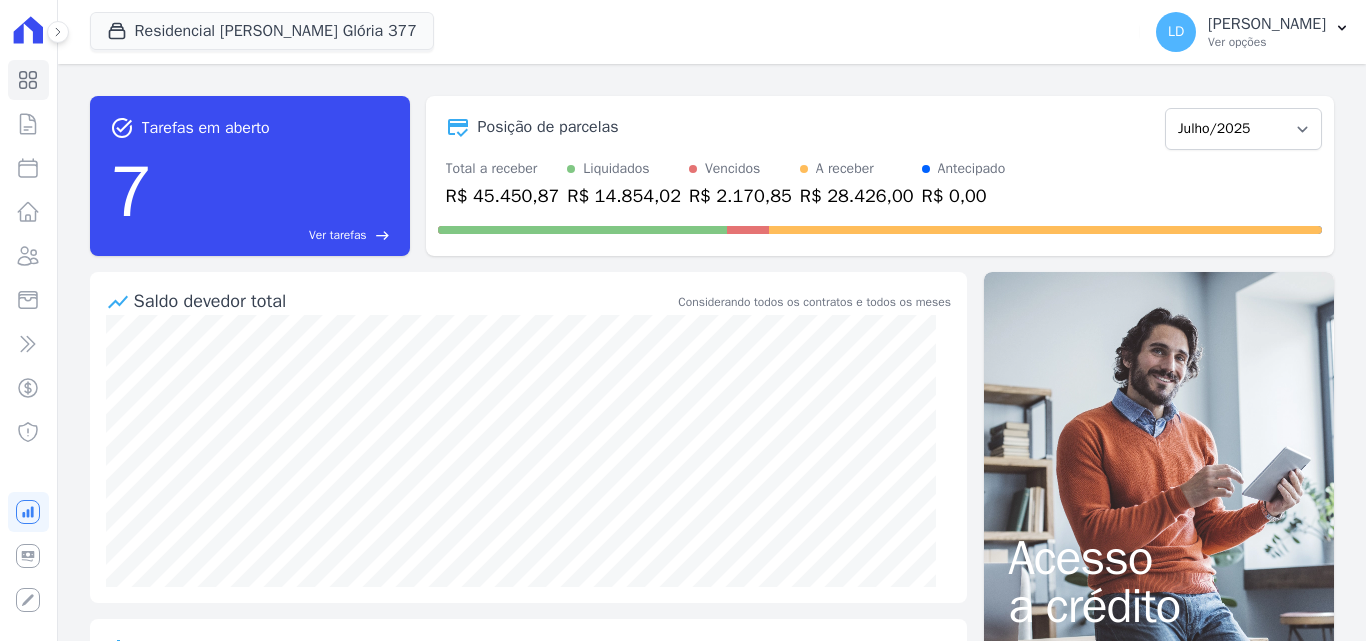scroll, scrollTop: 0, scrollLeft: 0, axis: both 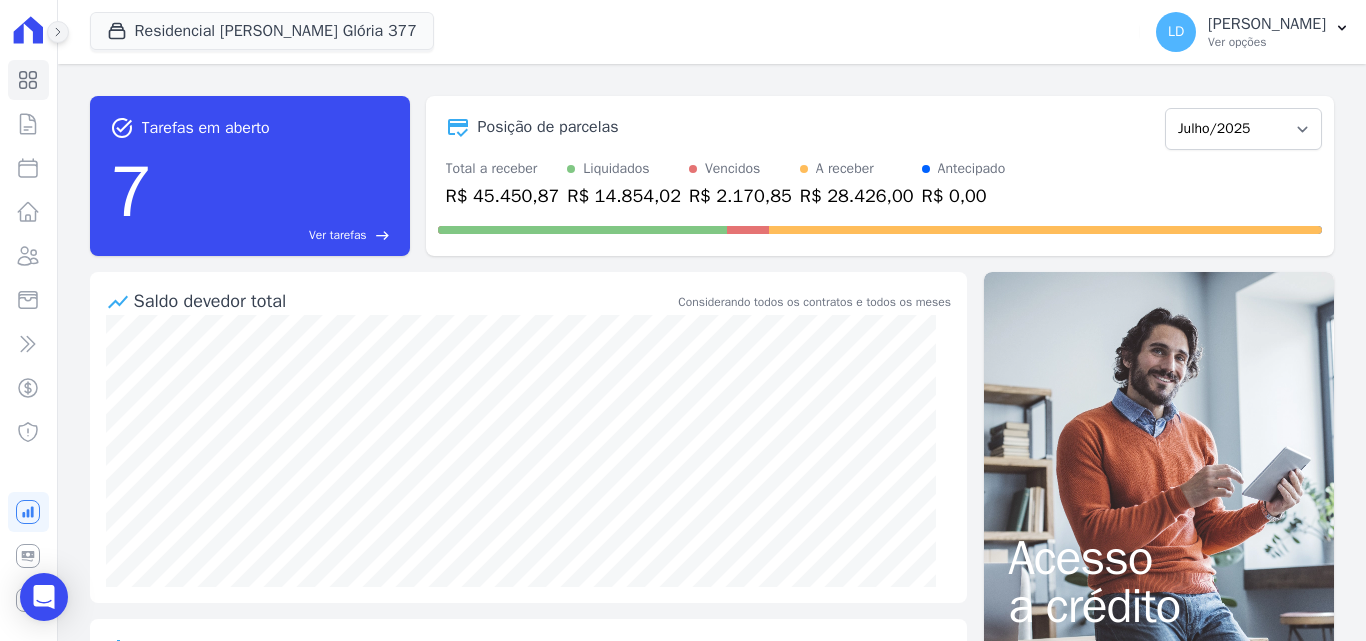 click 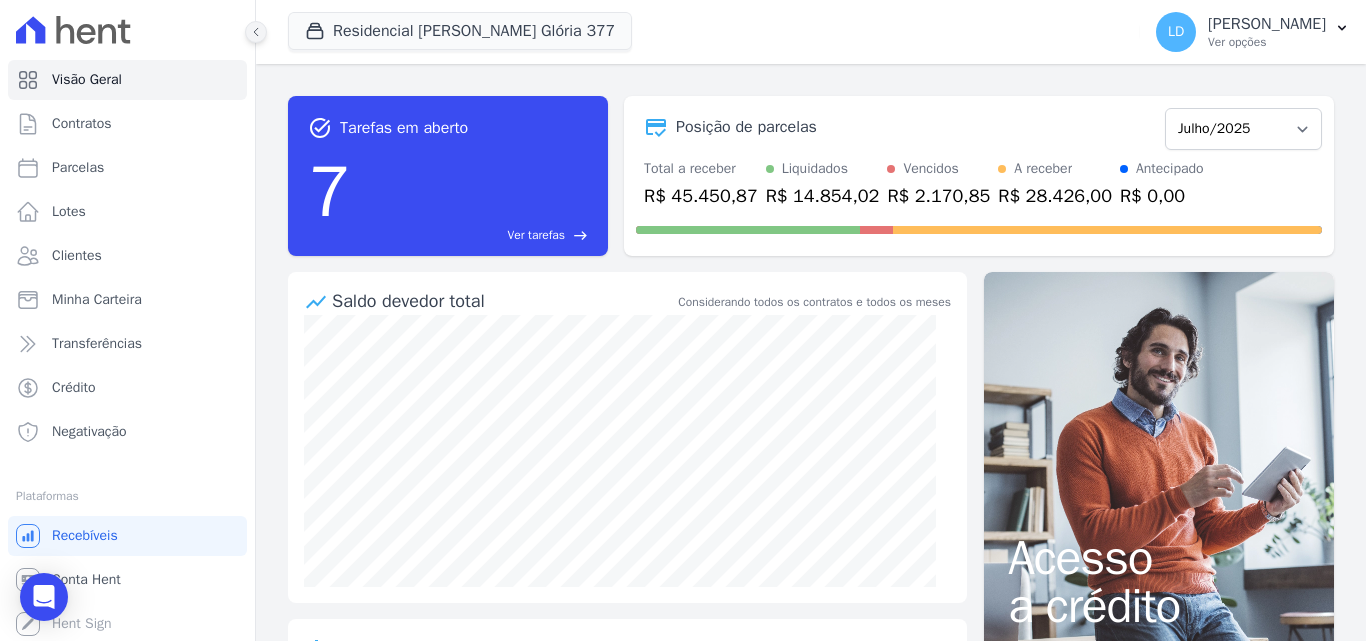 click 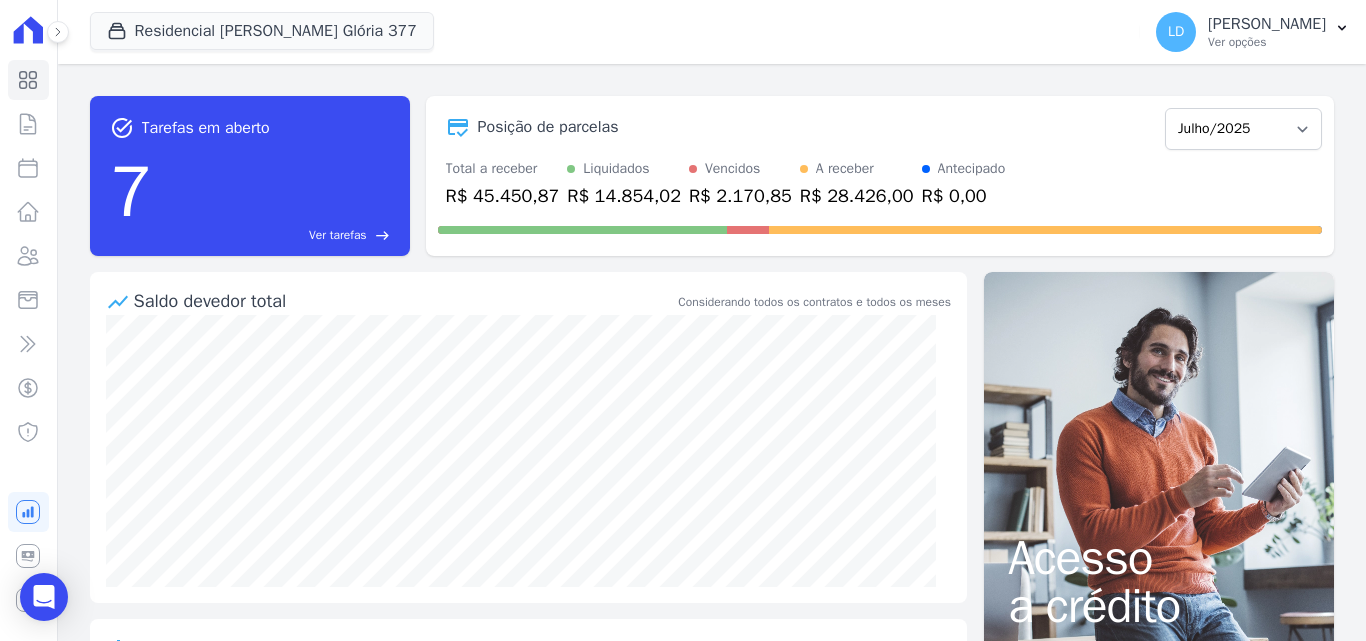 click on "Residencial Maria Da Glória 377
Laterza Construtora
Construtora Italiana
Residencial Maria da Glória 277
Residencial Maria da Glória 377
Residencial Petrópolis" at bounding box center (611, 32) 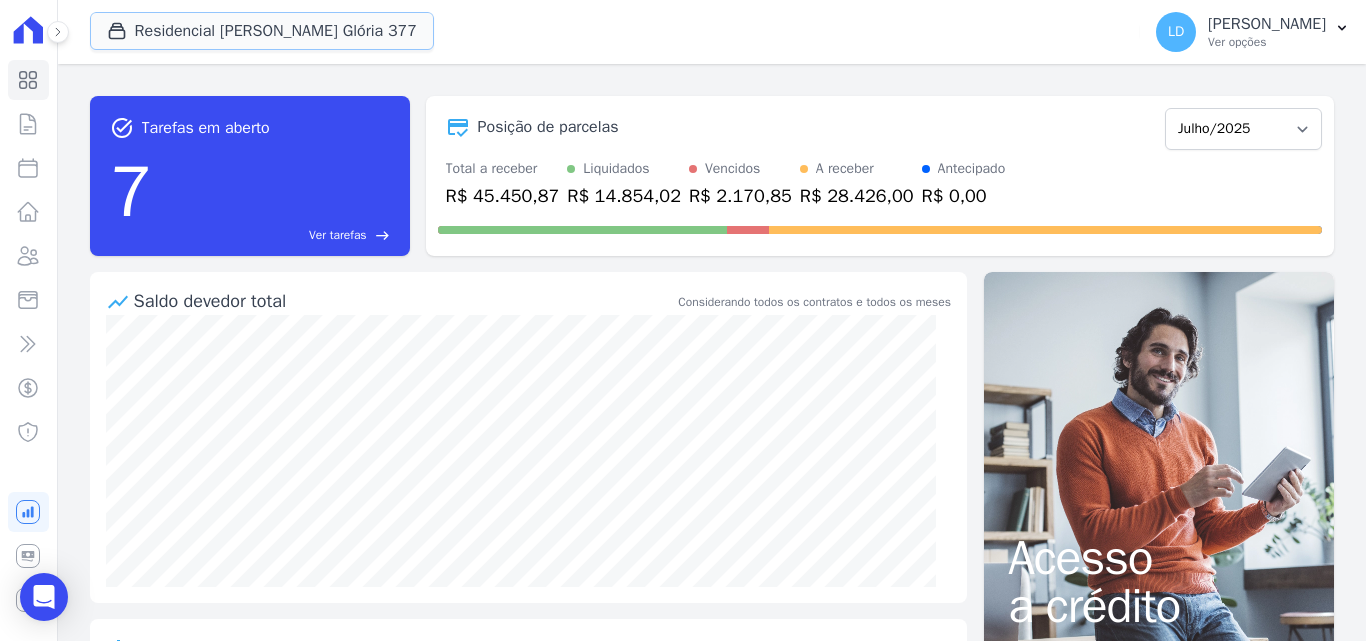 drag, startPoint x: 330, startPoint y: 10, endPoint x: 291, endPoint y: 70, distance: 71.561165 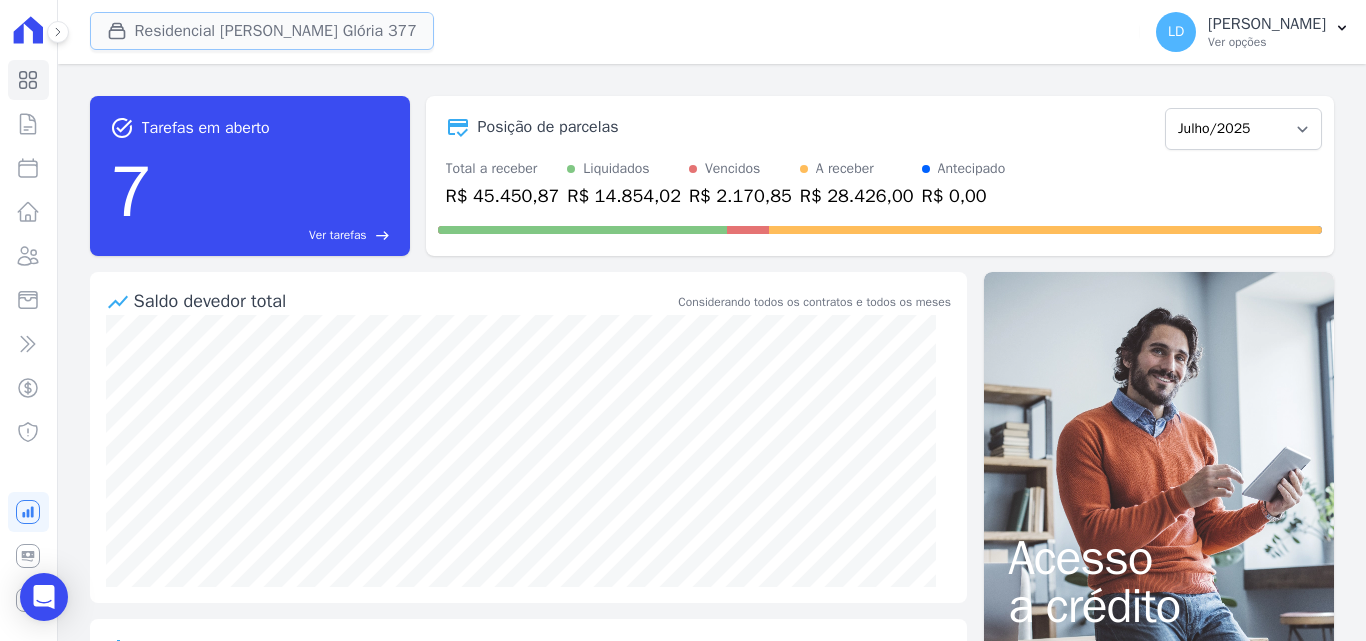 click on "Residencial Maria Da Glória 377" at bounding box center [262, 31] 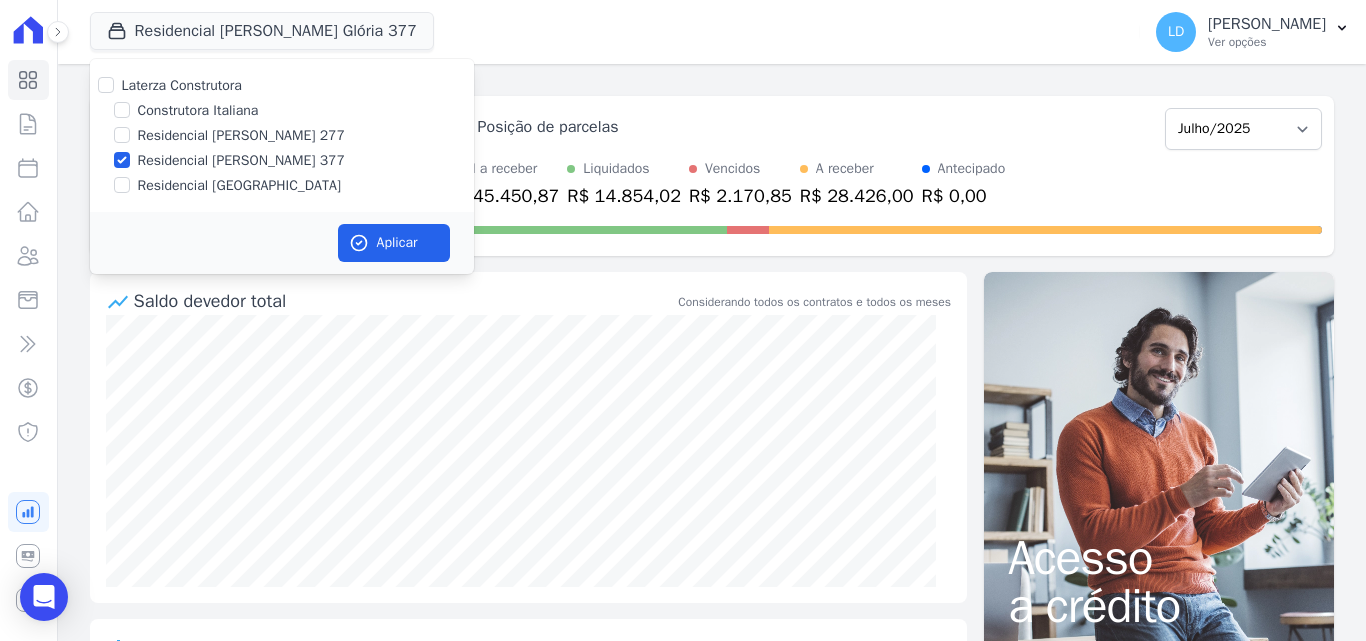 click on "Laterza Construtora" at bounding box center [182, 85] 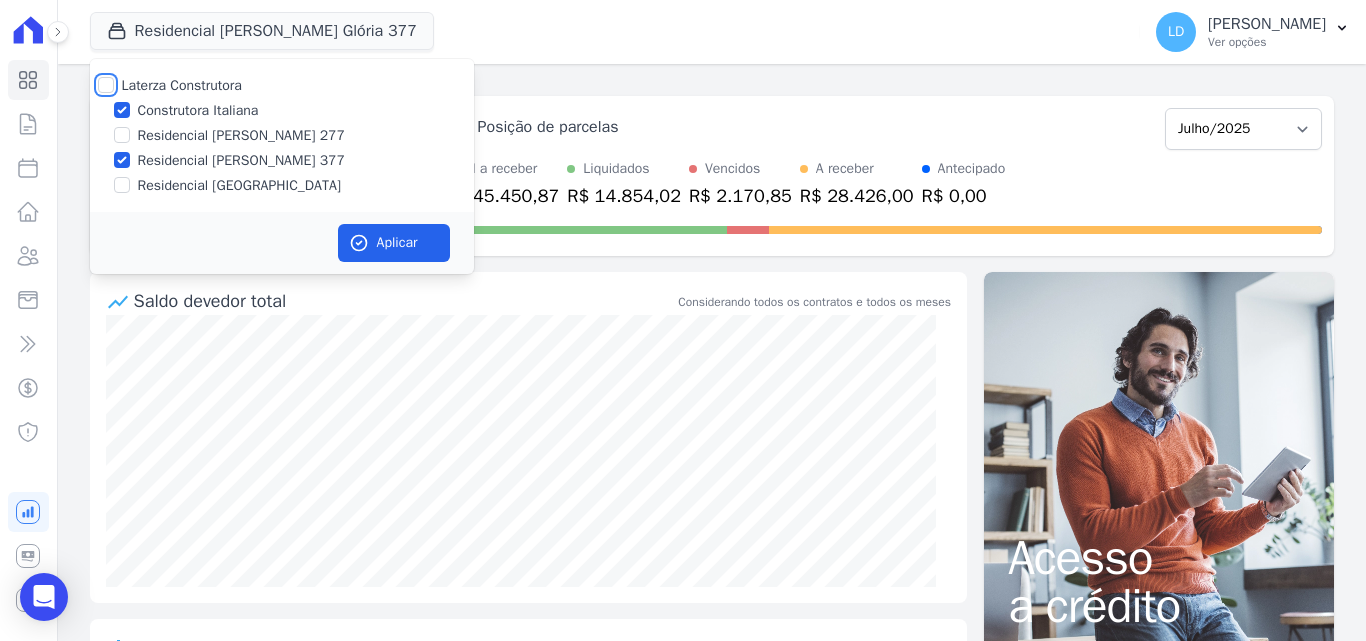 checkbox on "true" 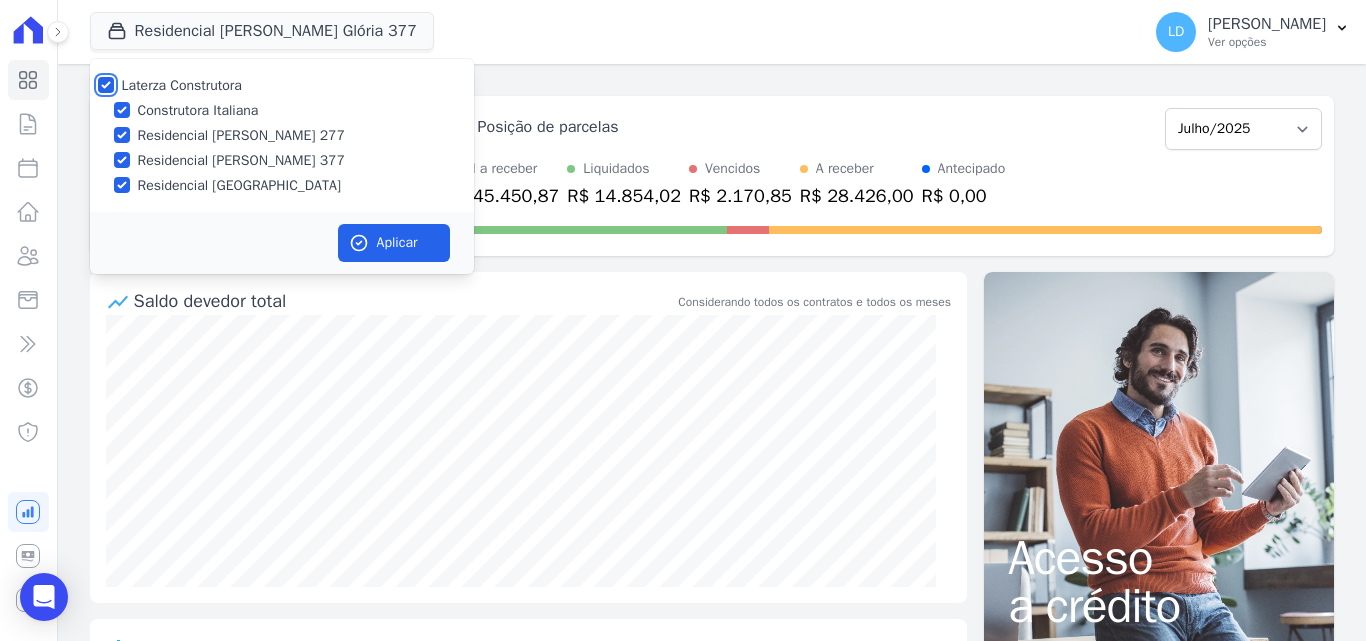 checkbox on "true" 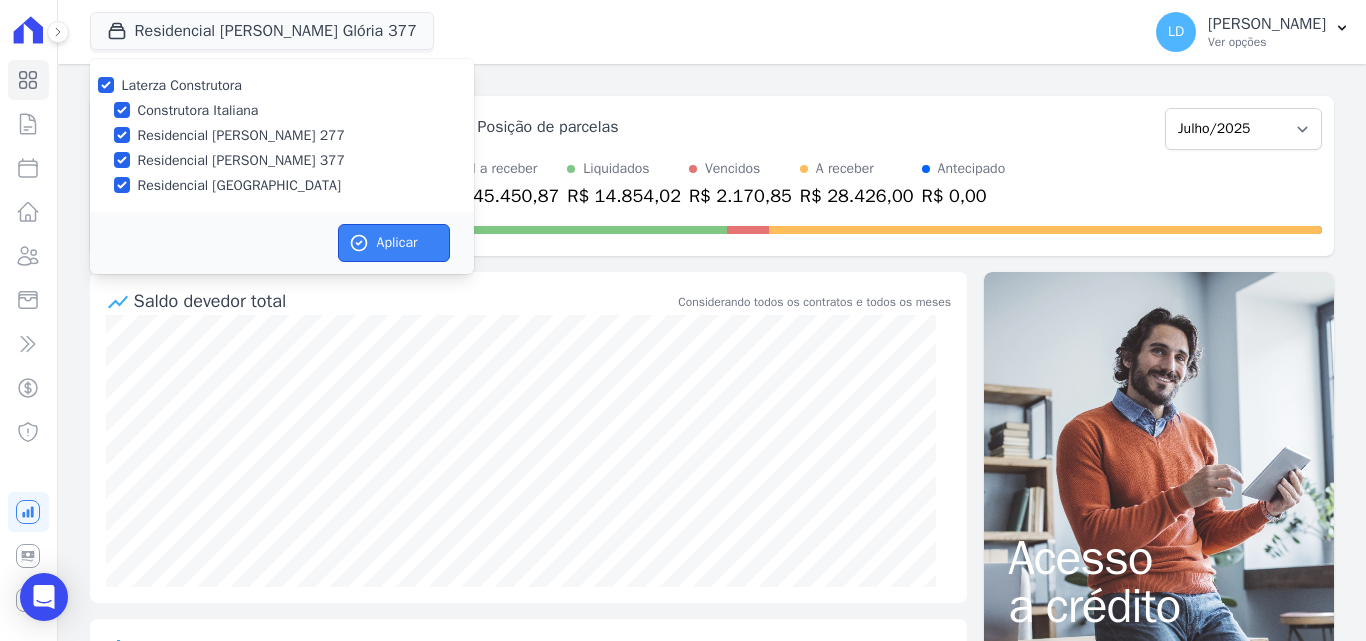 click 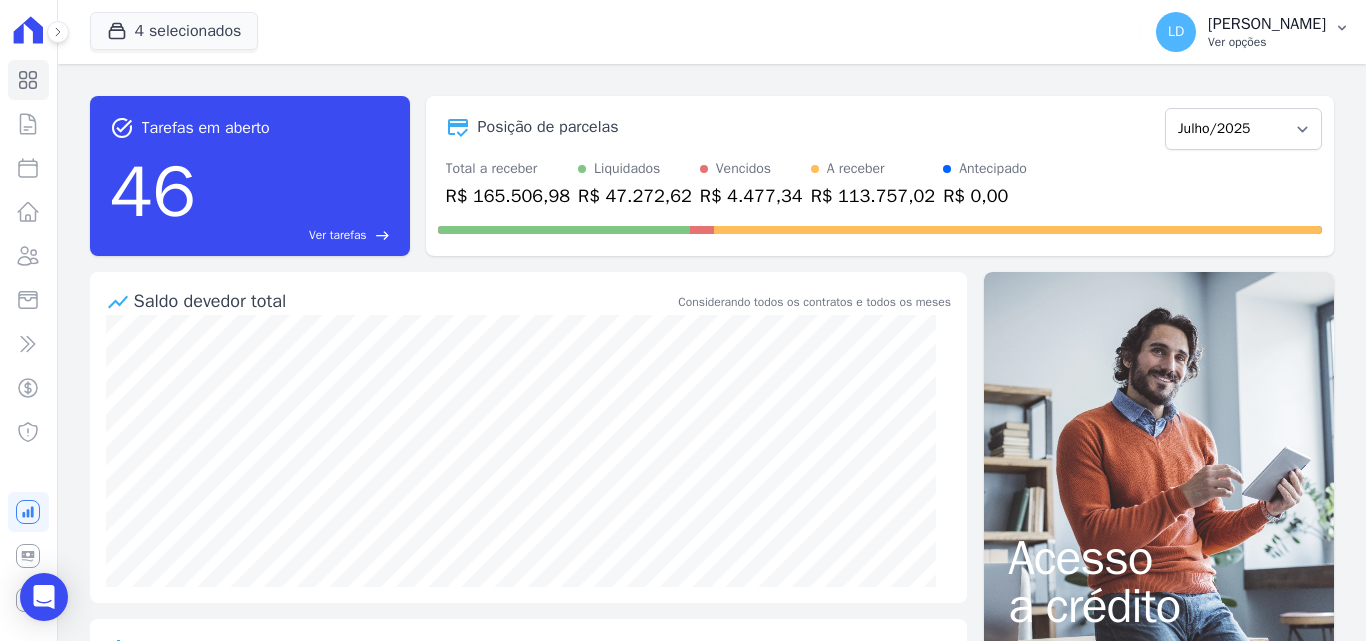 click on "Ver opções" at bounding box center (1267, 42) 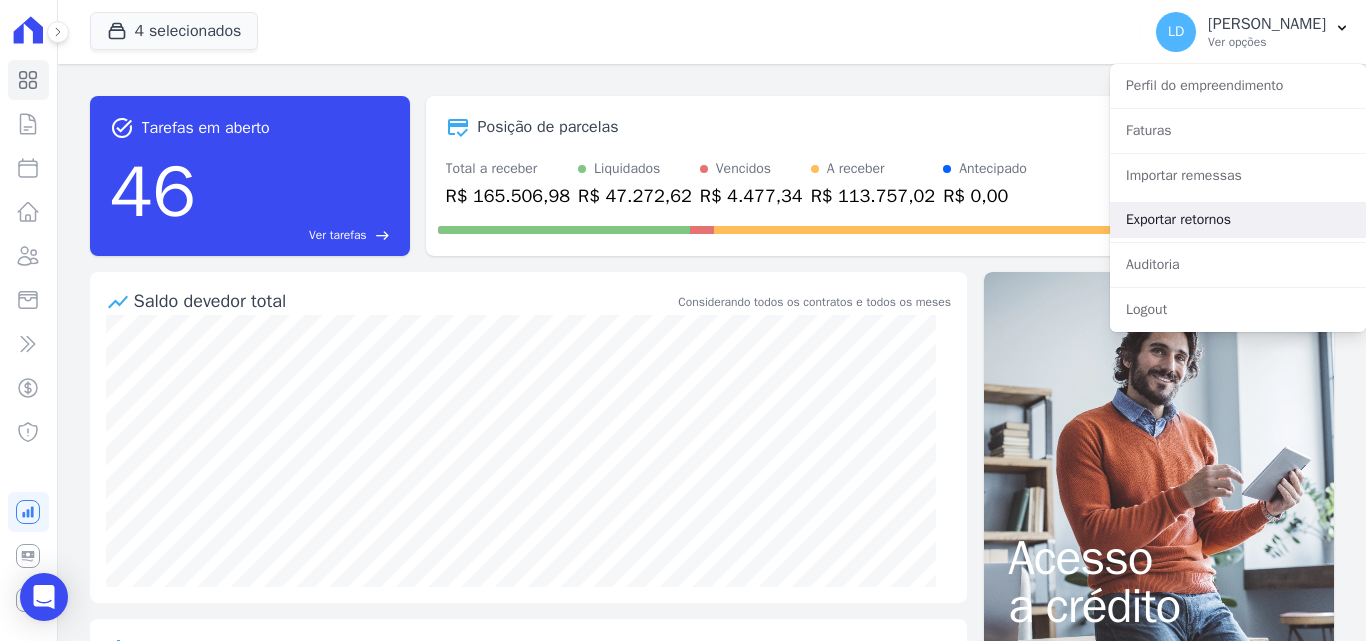 click on "Exportar retornos" at bounding box center [1238, 220] 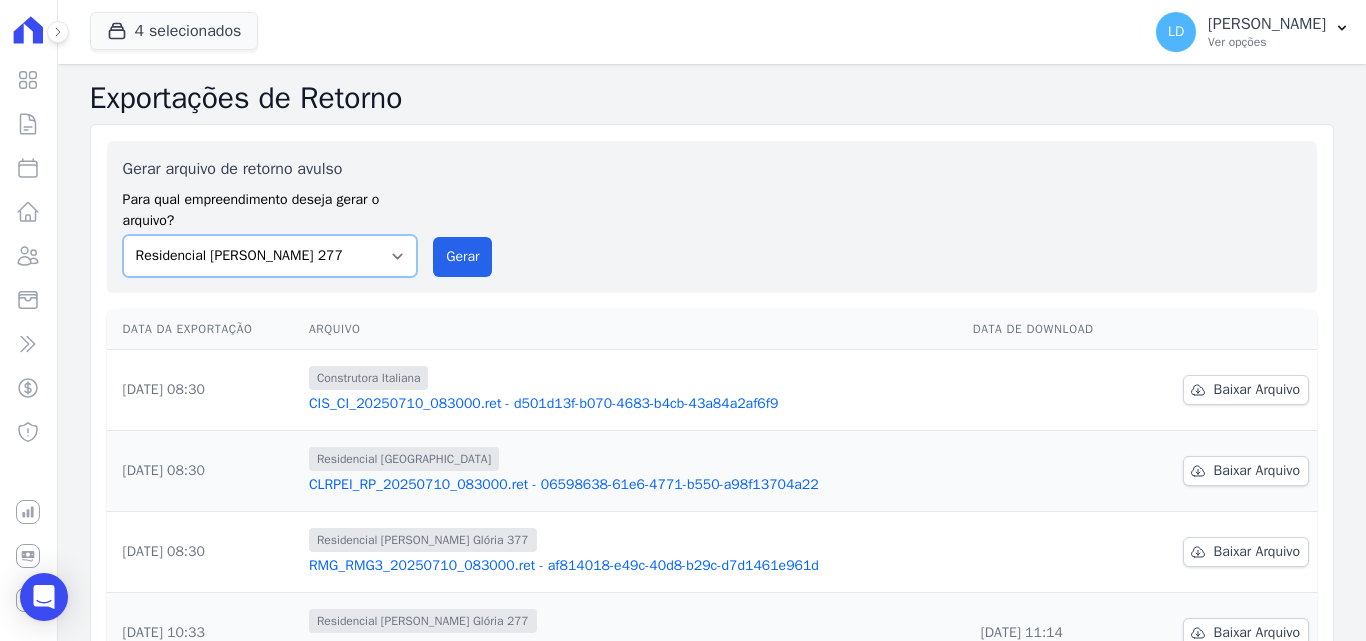 click on "Construtora Italiana
Residencial Maria da Glória 277
Residencial Maria da Glória 377
Residencial Petrópolis" at bounding box center (270, 256) 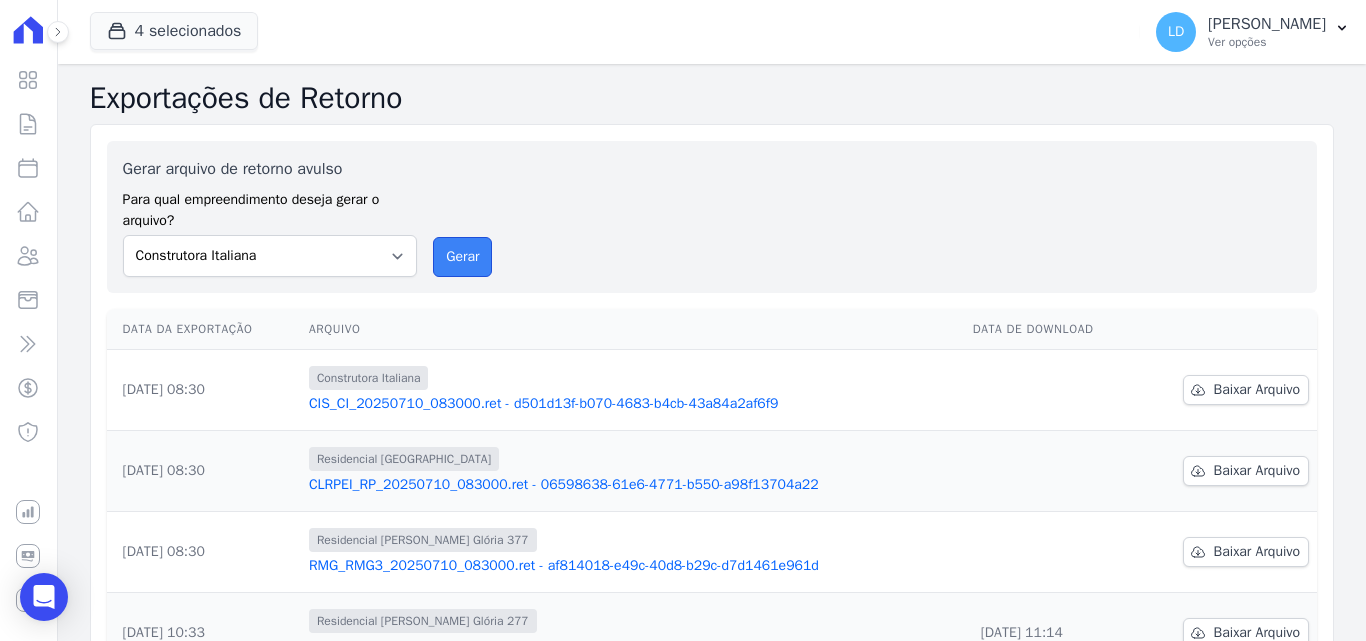 click on "Gerar" at bounding box center [462, 257] 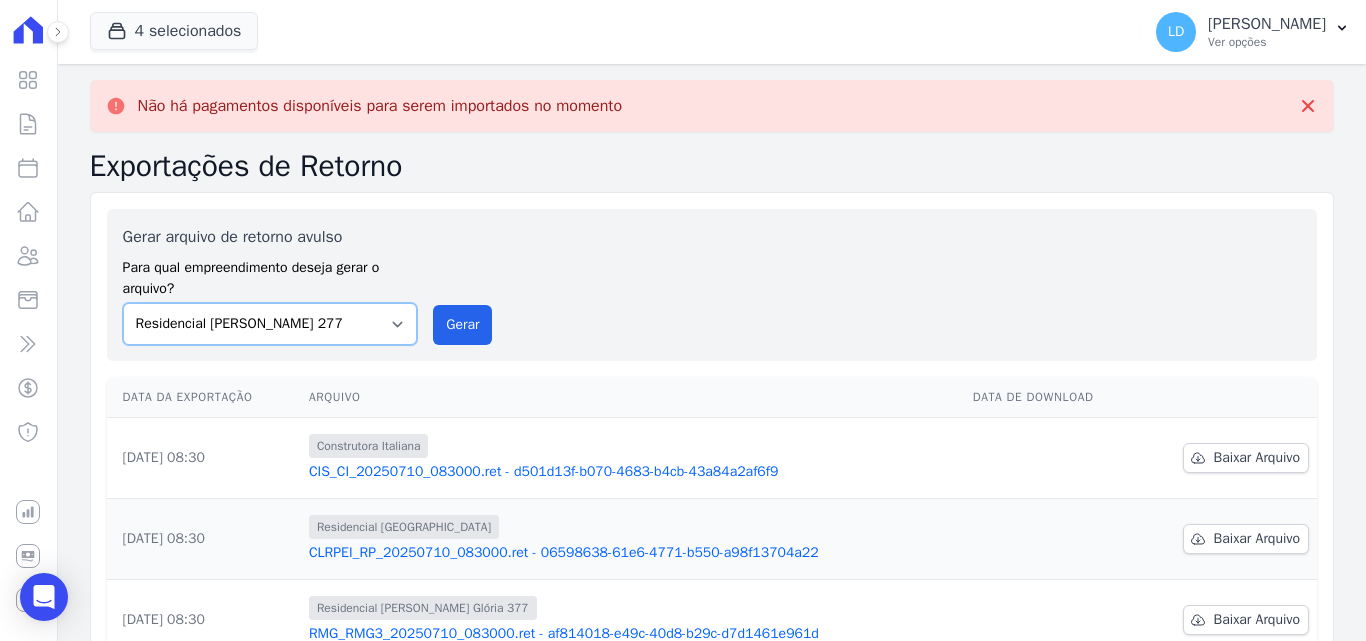click on "Construtora Italiana
Residencial Maria da Glória 277
Residencial Maria da Glória 377
Residencial Petrópolis" at bounding box center (270, 324) 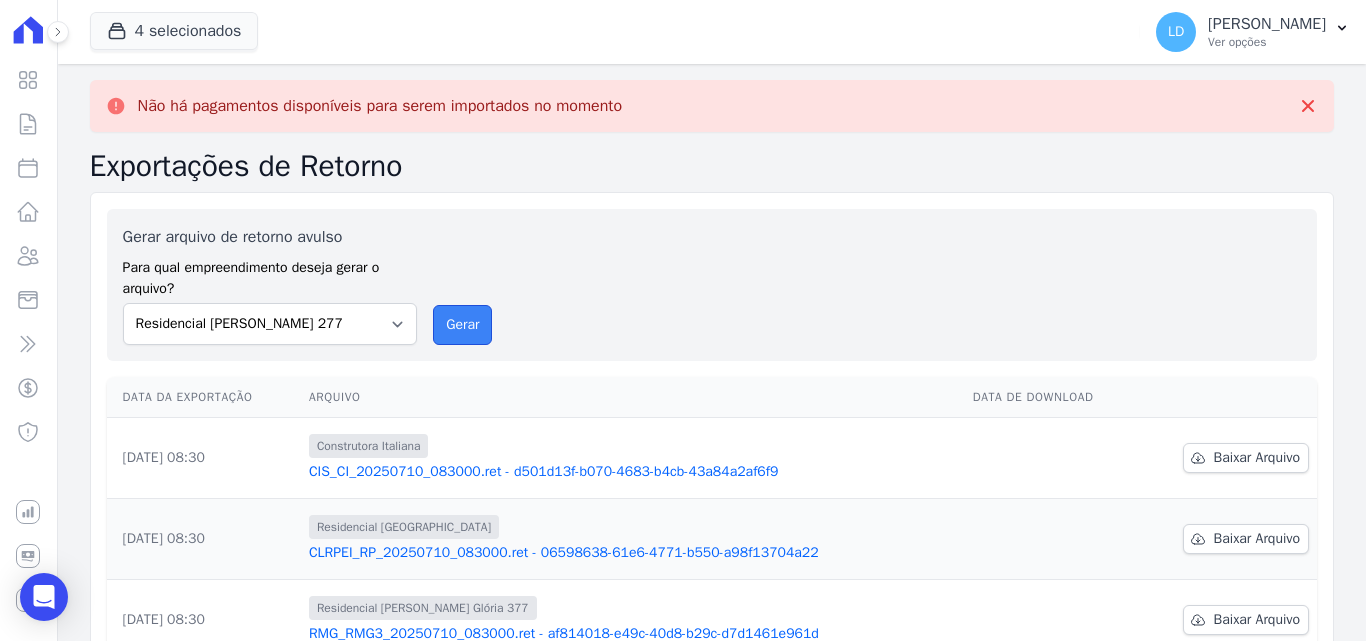 click on "Gerar" at bounding box center [462, 325] 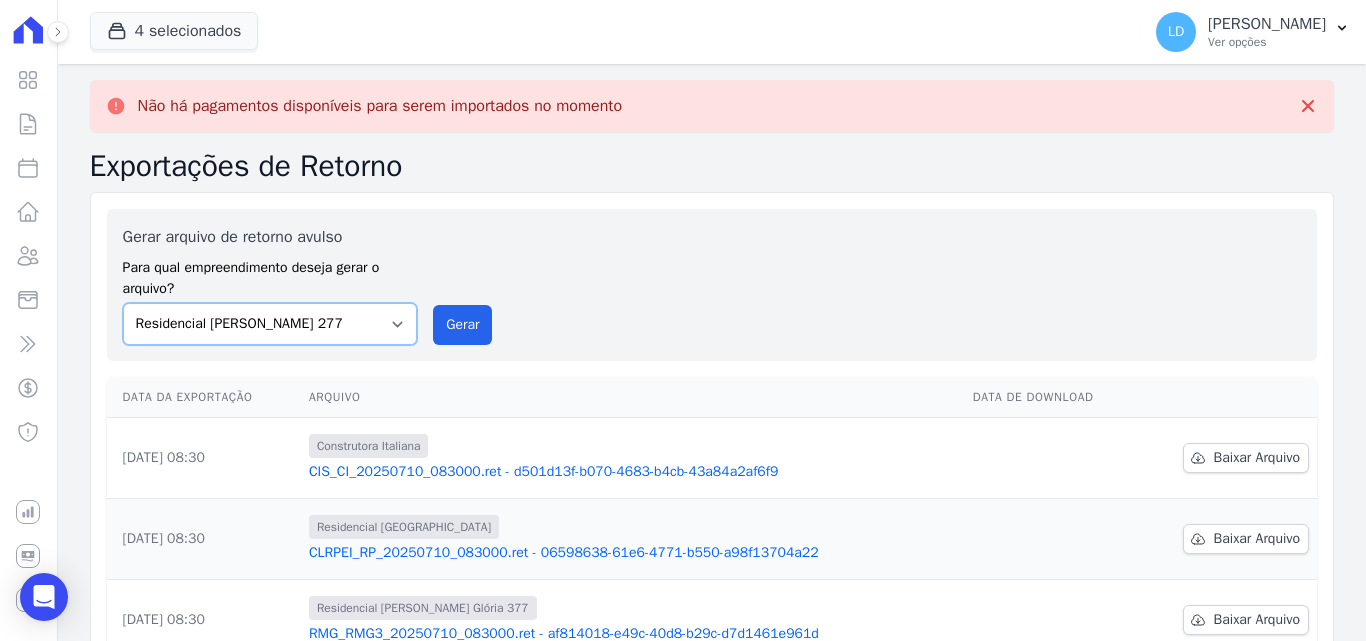 click on "Construtora Italiana
Residencial Maria da Glória 277
Residencial Maria da Glória 377
Residencial Petrópolis" at bounding box center (270, 324) 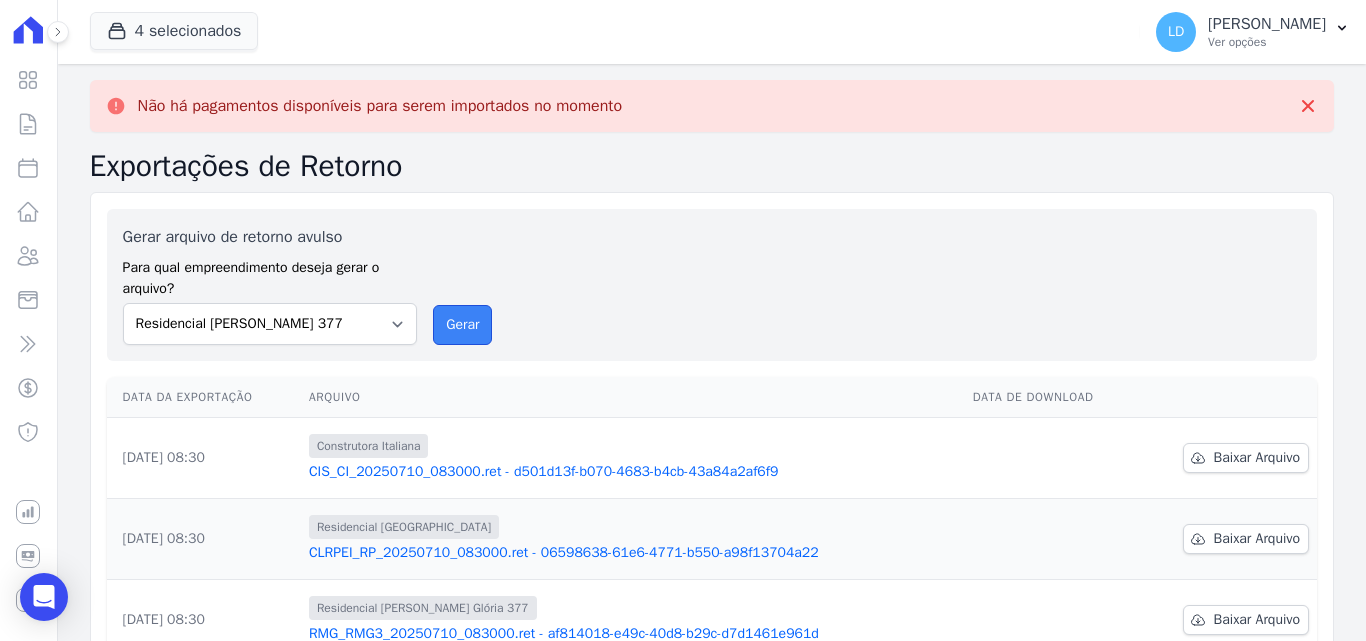 click on "Gerar" at bounding box center [462, 325] 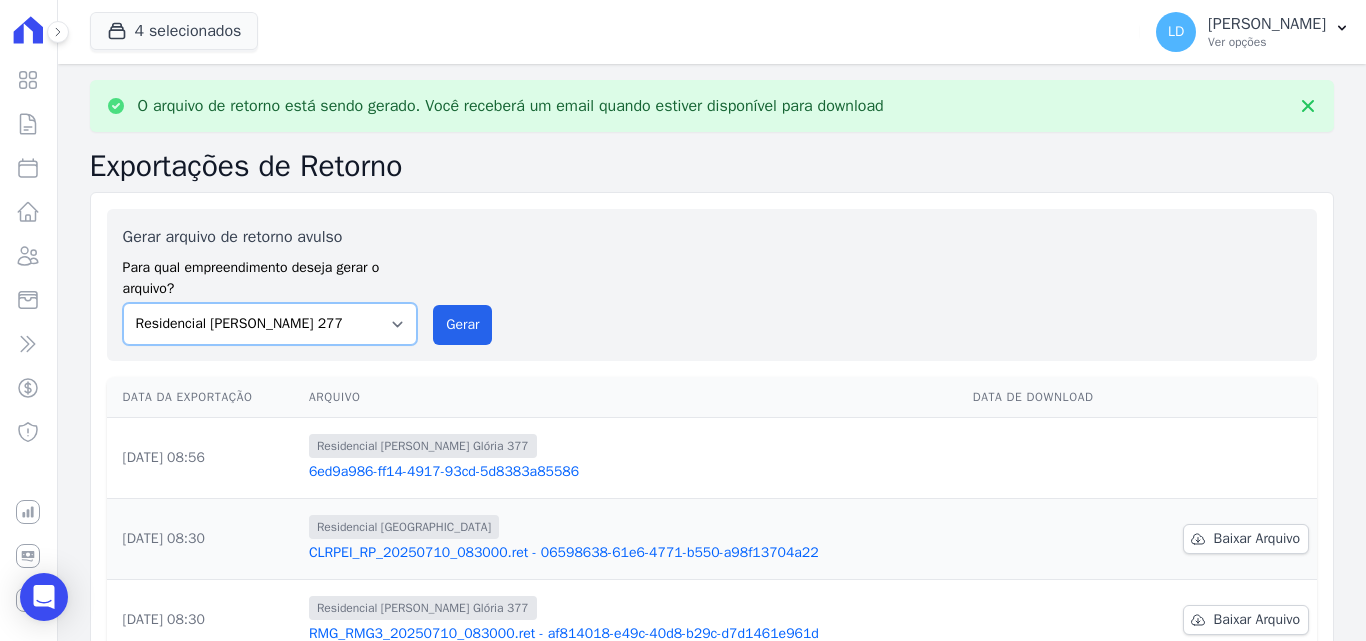 click on "Construtora Italiana
Residencial Maria da Glória 277
Residencial Maria da Glória 377
Residencial Petrópolis" at bounding box center [270, 324] 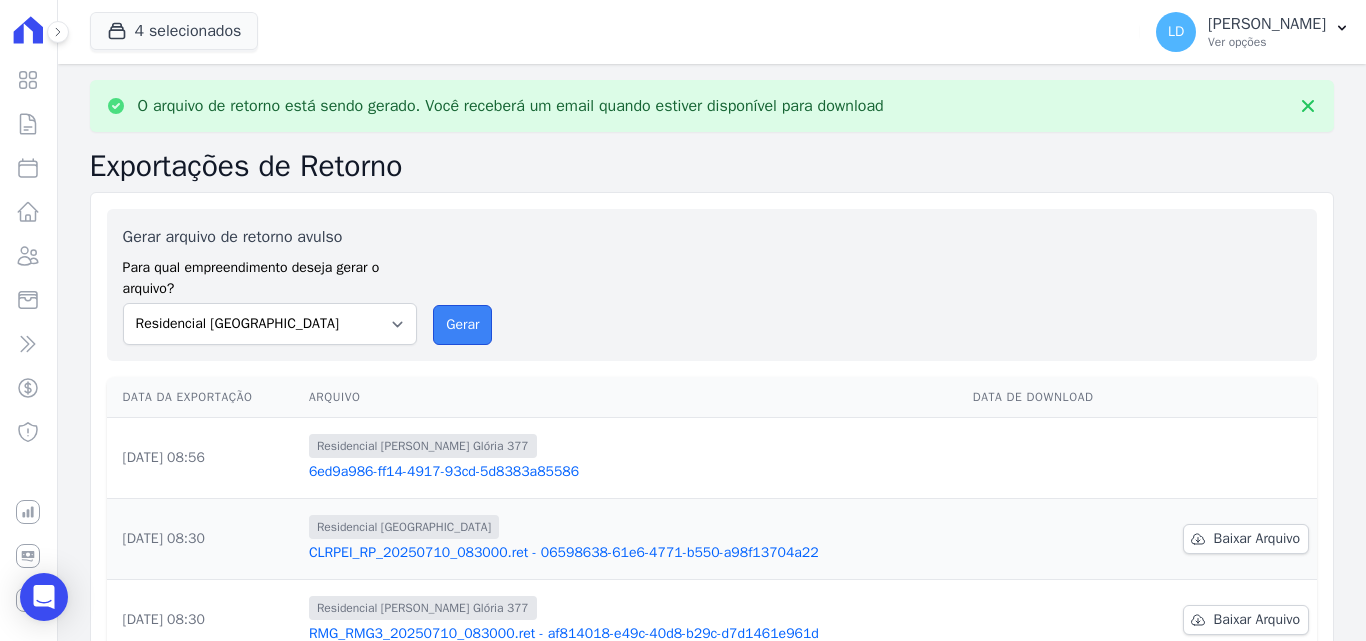 click on "Gerar" at bounding box center [462, 325] 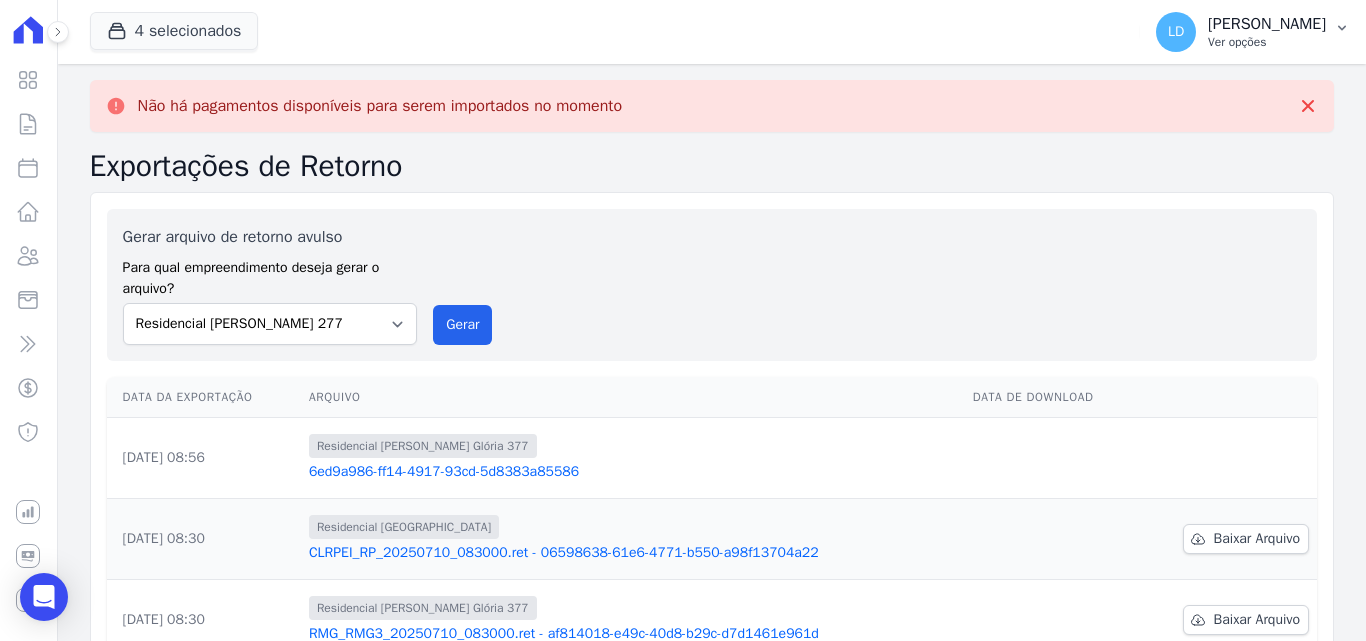 drag, startPoint x: 957, startPoint y: 187, endPoint x: 1300, endPoint y: 19, distance: 381.93323 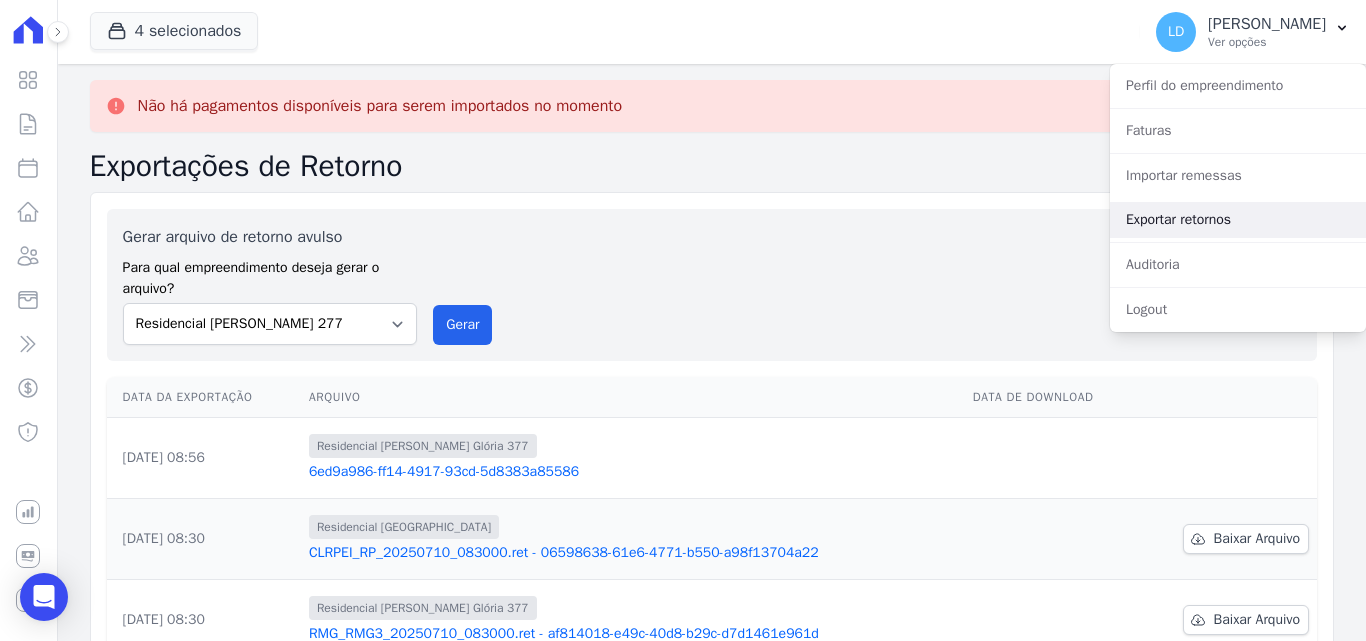 click on "Exportar retornos" at bounding box center [1238, 220] 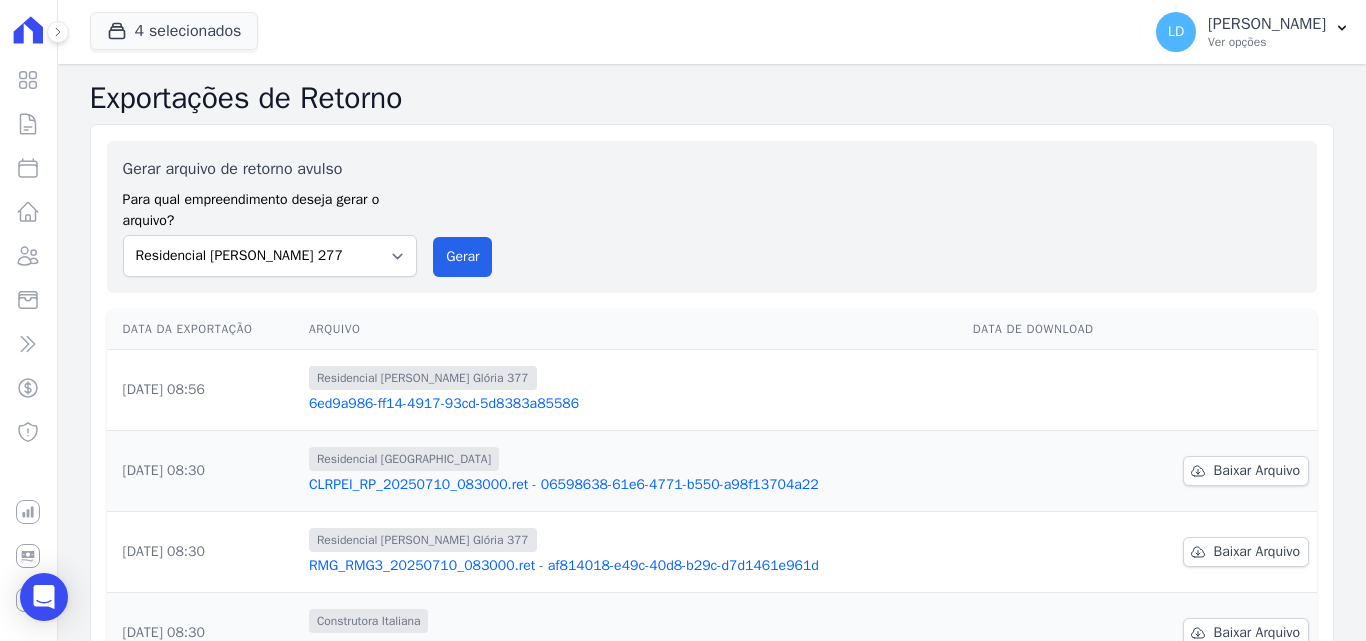 drag, startPoint x: 1265, startPoint y: 46, endPoint x: 1275, endPoint y: 68, distance: 24.166092 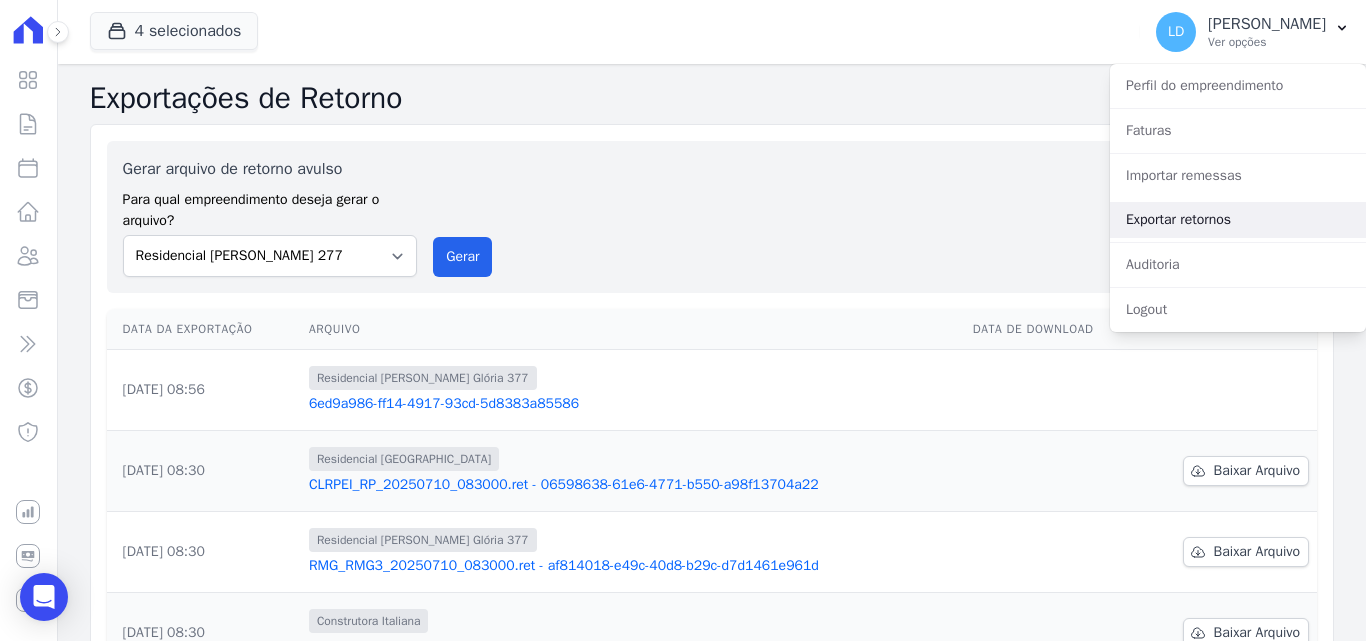 click on "Exportar retornos" at bounding box center [1238, 220] 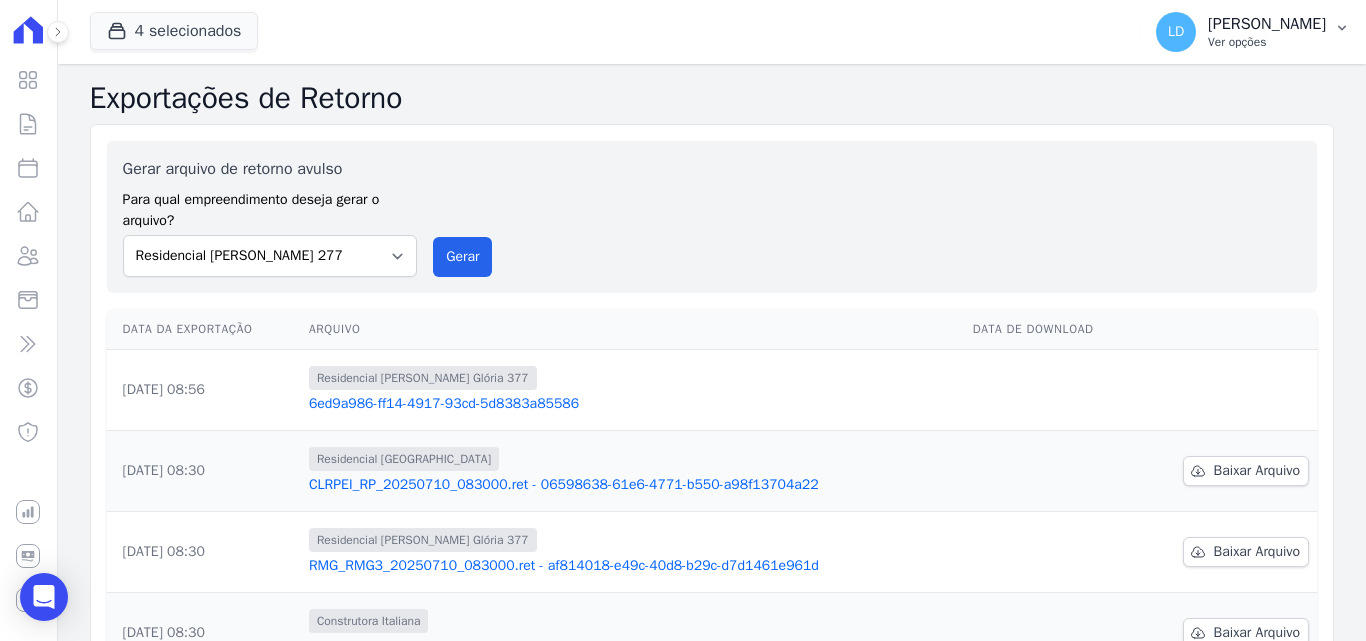 click on "Ver opções" at bounding box center (1267, 42) 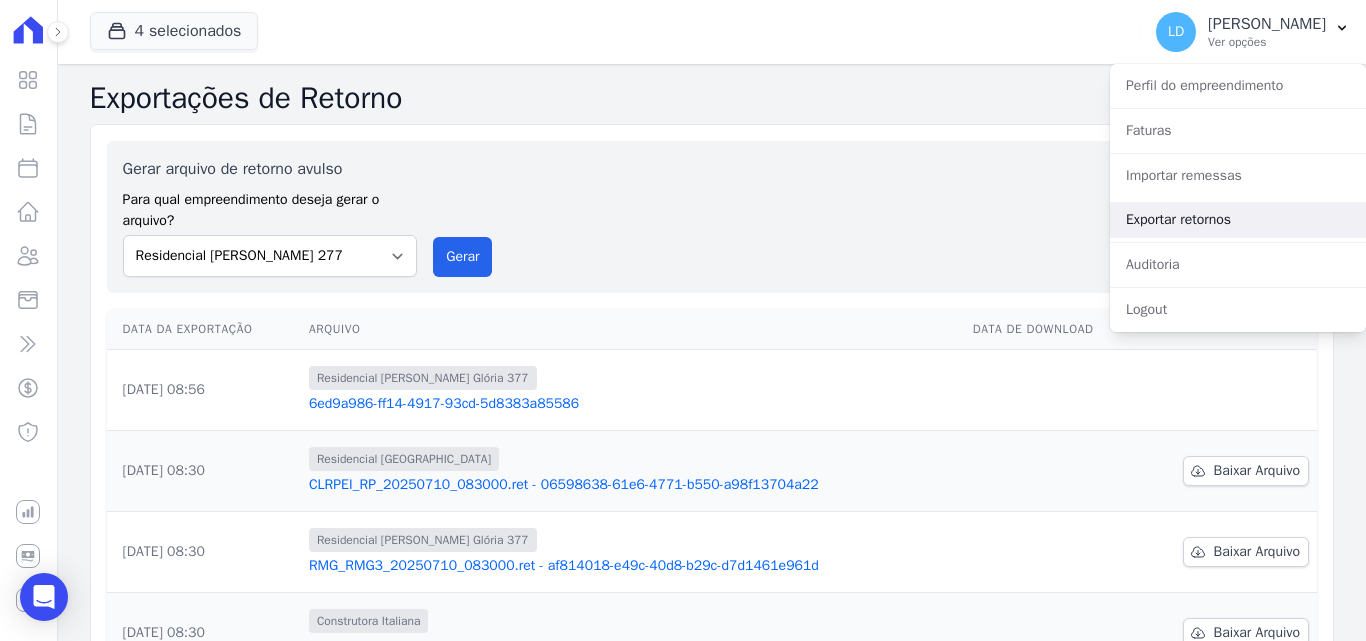 click on "Exportar retornos" at bounding box center [1238, 220] 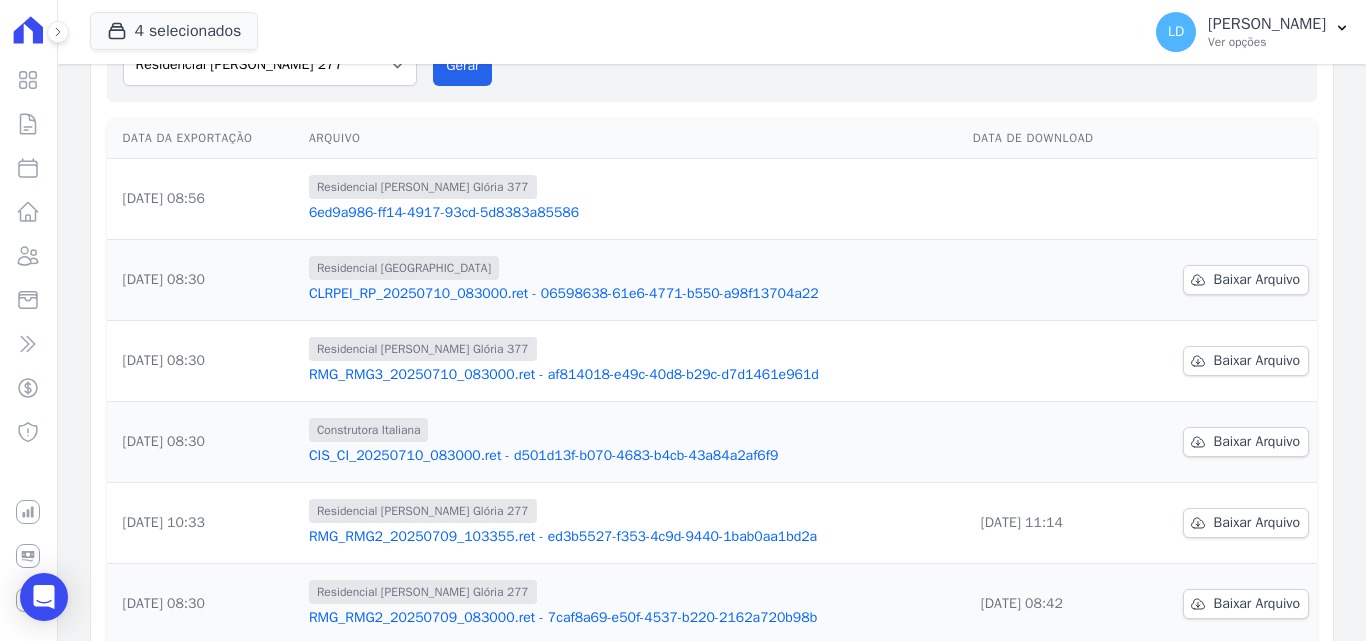scroll, scrollTop: 200, scrollLeft: 0, axis: vertical 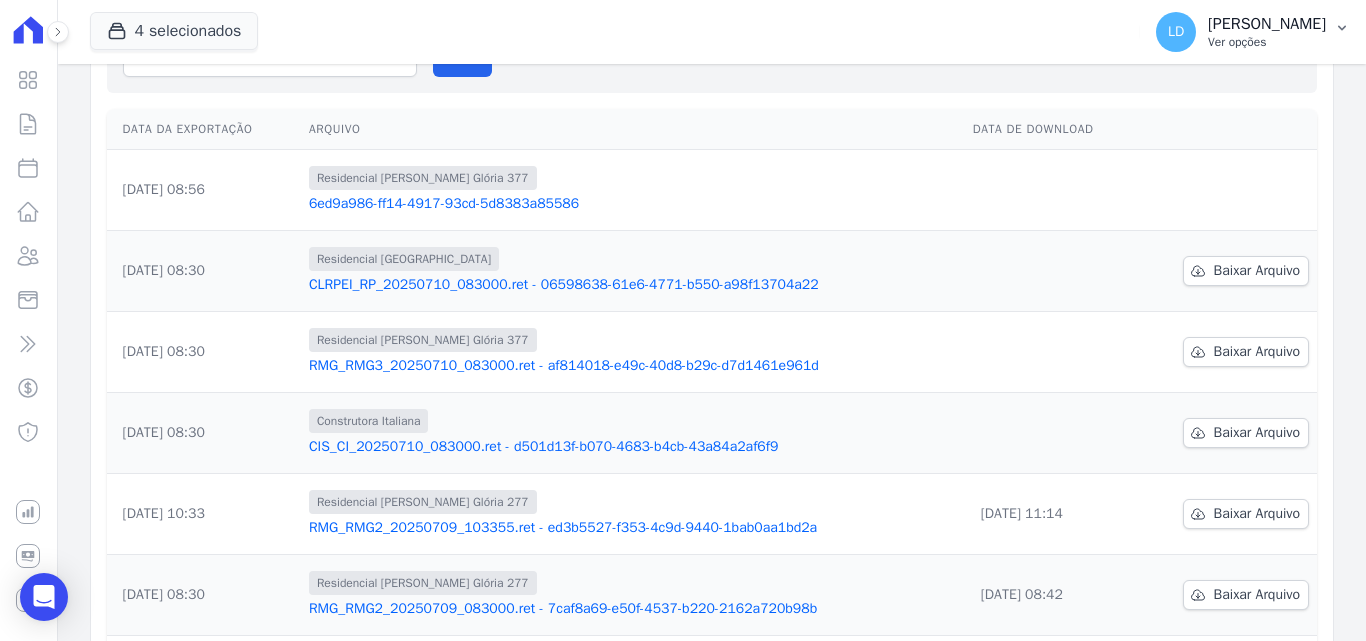 click on "Lígia Dias Silva" at bounding box center [1267, 24] 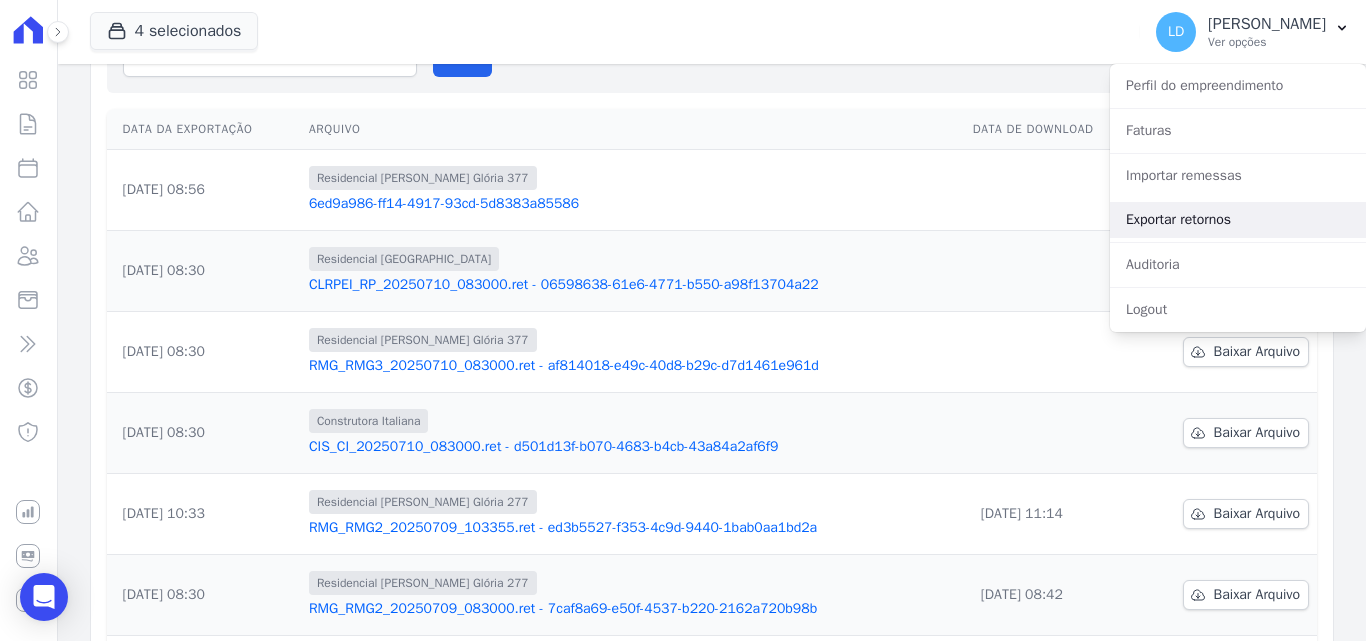 click on "Exportar retornos" at bounding box center [1238, 220] 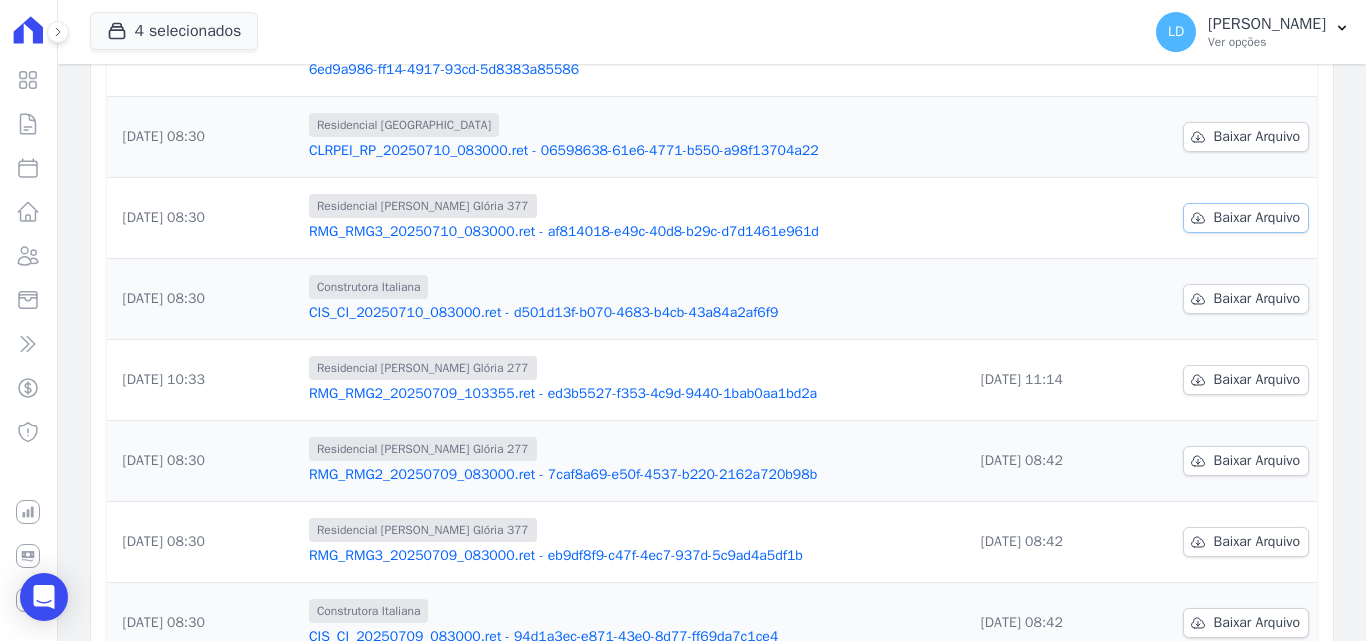 scroll, scrollTop: 200, scrollLeft: 0, axis: vertical 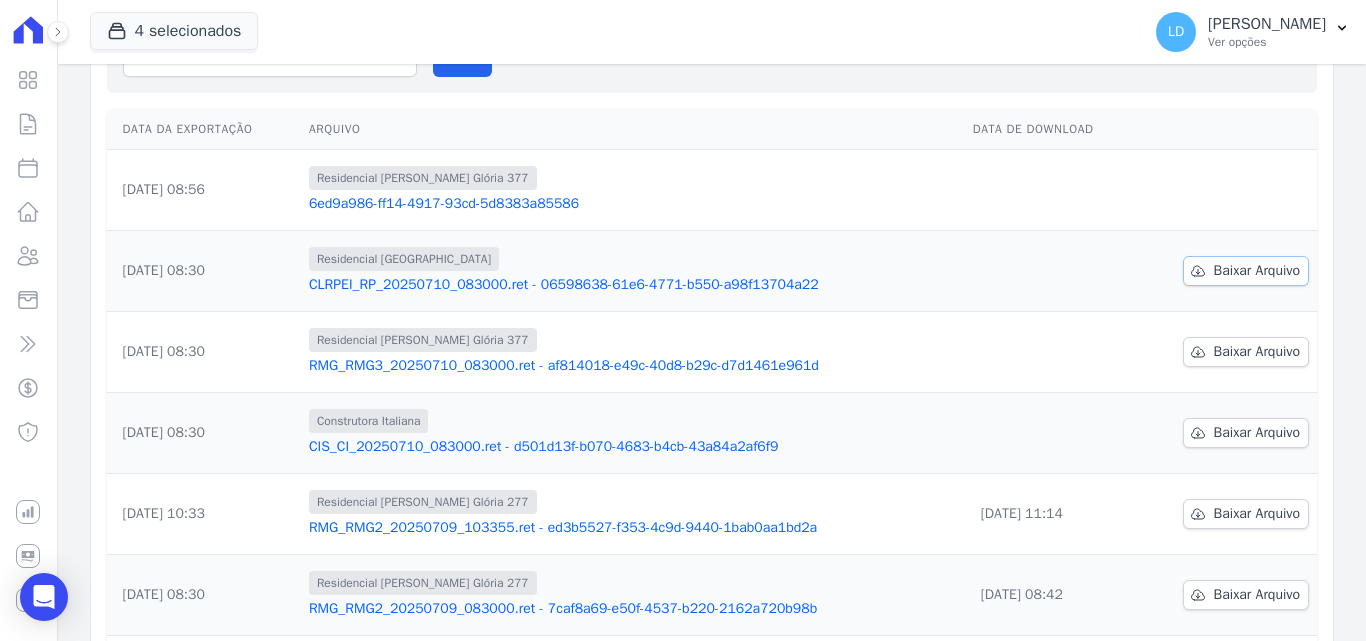 click on "Baixar Arquivo" at bounding box center [1257, 271] 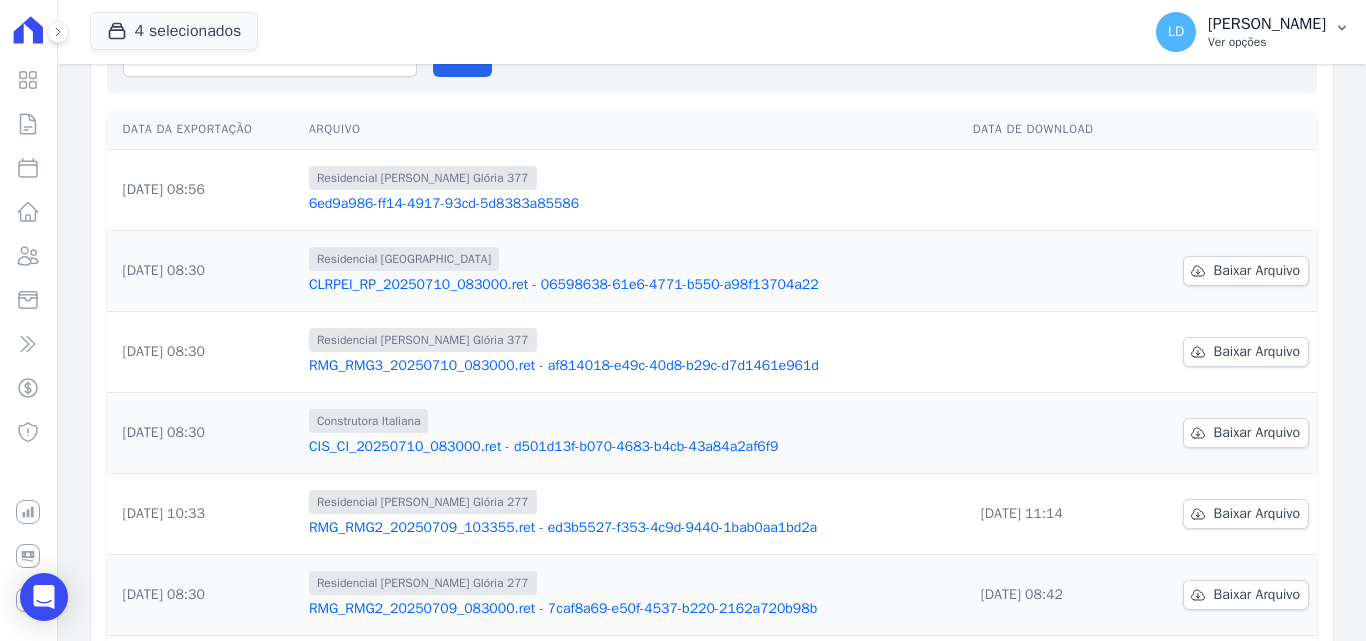 click on "Lígia Dias Silva" at bounding box center [1267, 24] 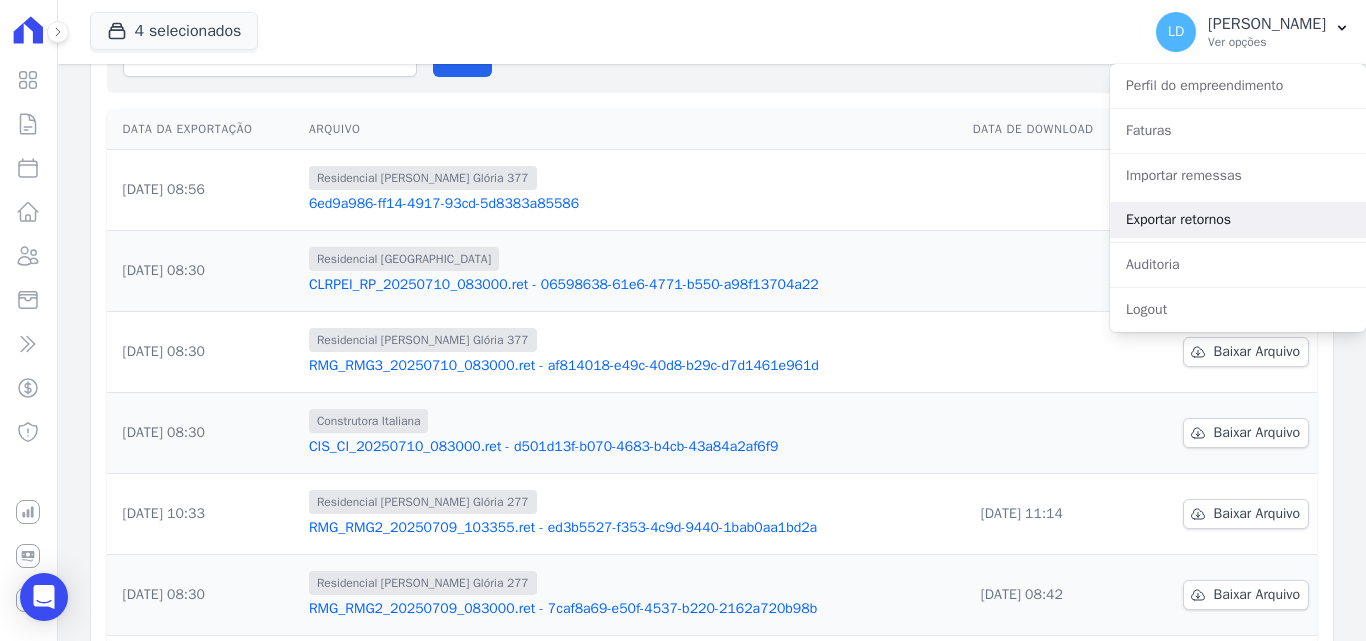 click on "Exportar retornos" at bounding box center [1238, 220] 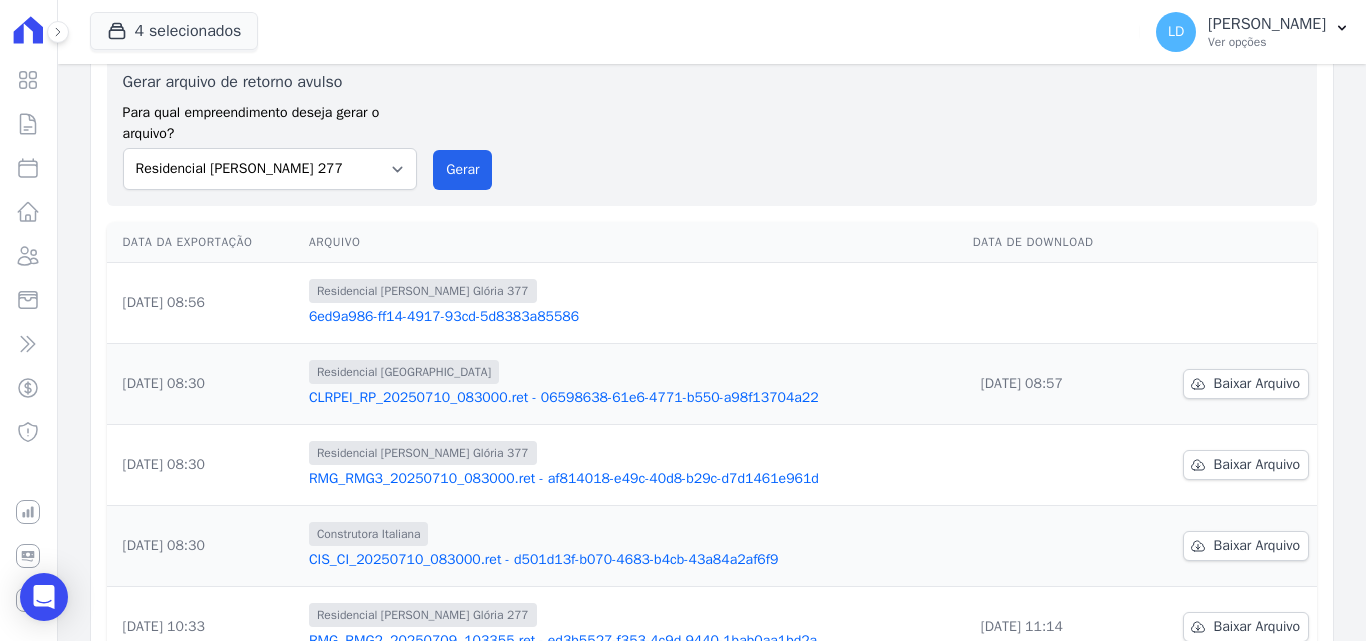 scroll, scrollTop: 200, scrollLeft: 0, axis: vertical 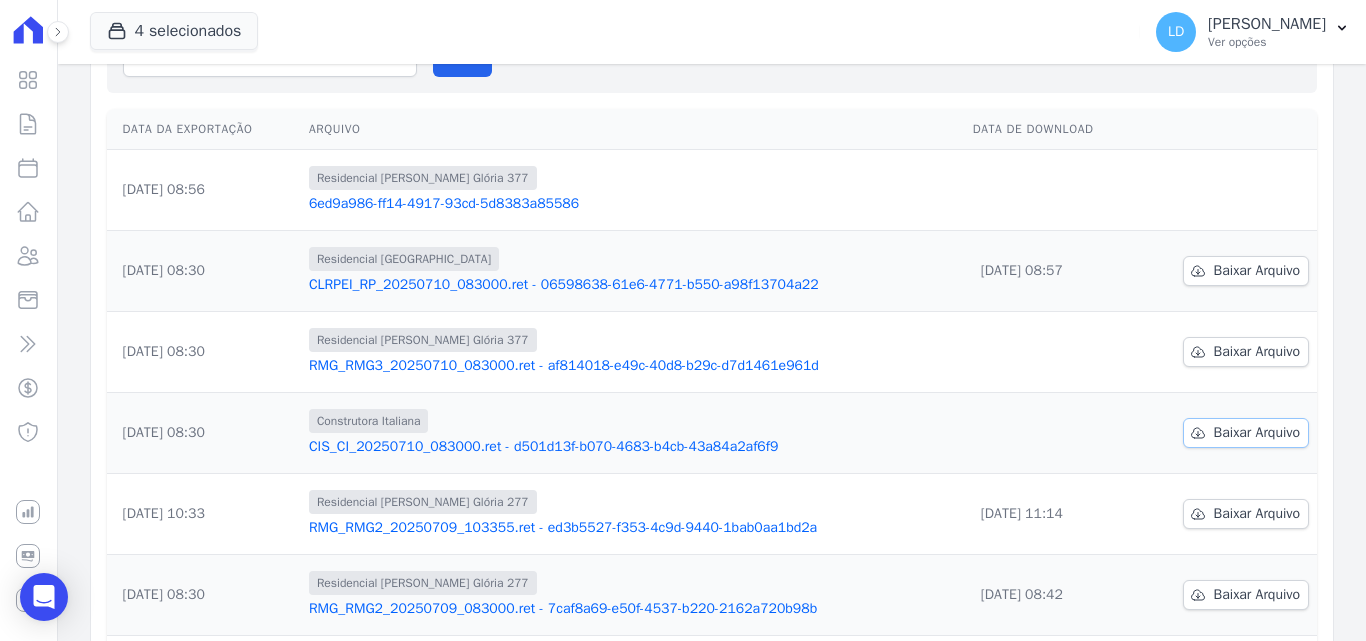 click on "Baixar Arquivo" at bounding box center (1257, 433) 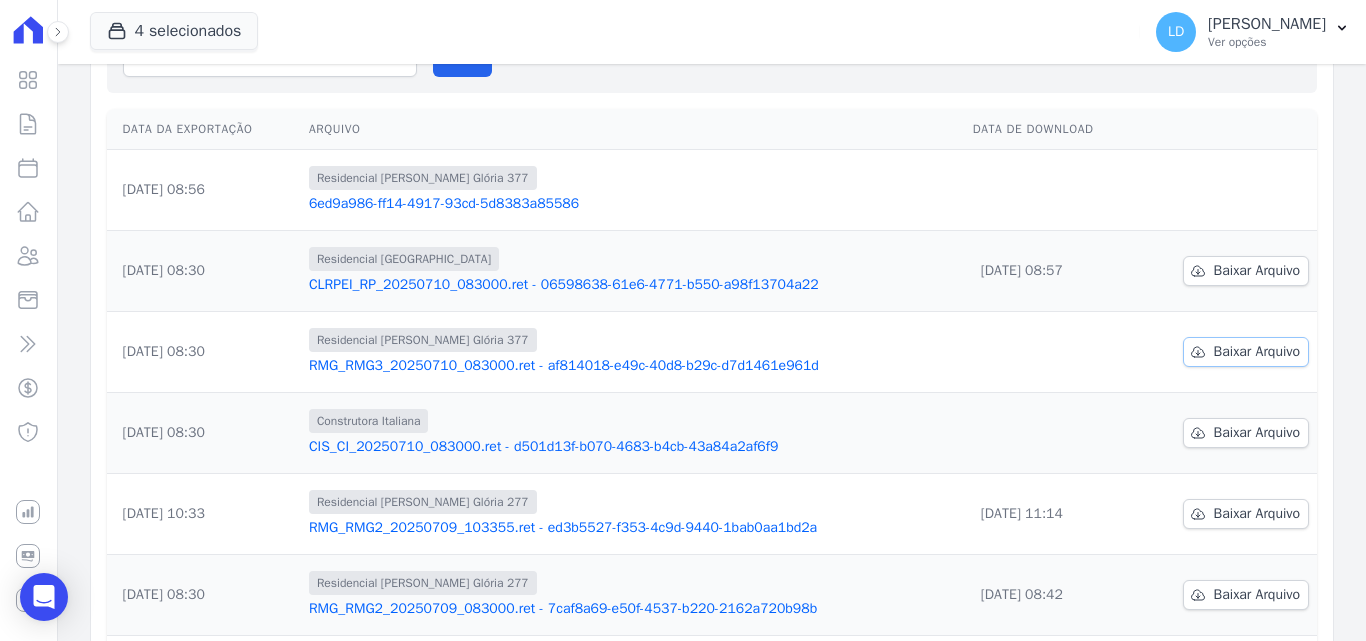 click on "Baixar Arquivo" at bounding box center (1257, 352) 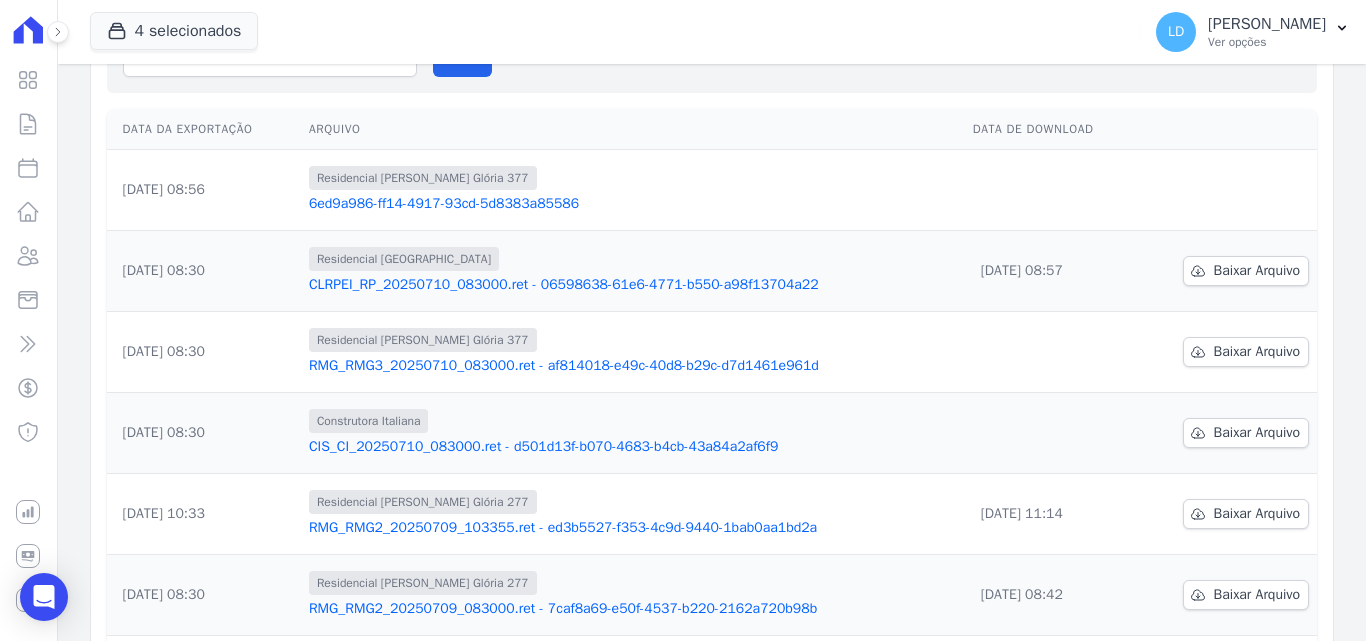 drag, startPoint x: 1125, startPoint y: 207, endPoint x: 1139, endPoint y: 196, distance: 17.804493 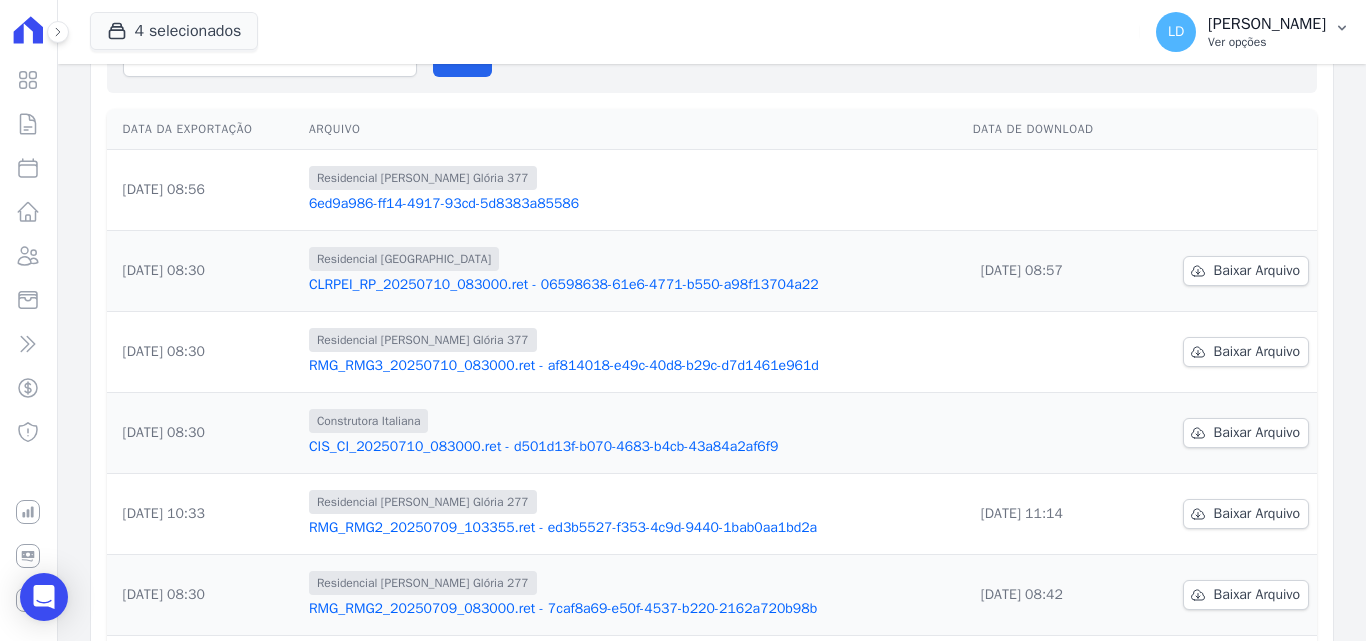 click on "Ver opções" at bounding box center [1267, 42] 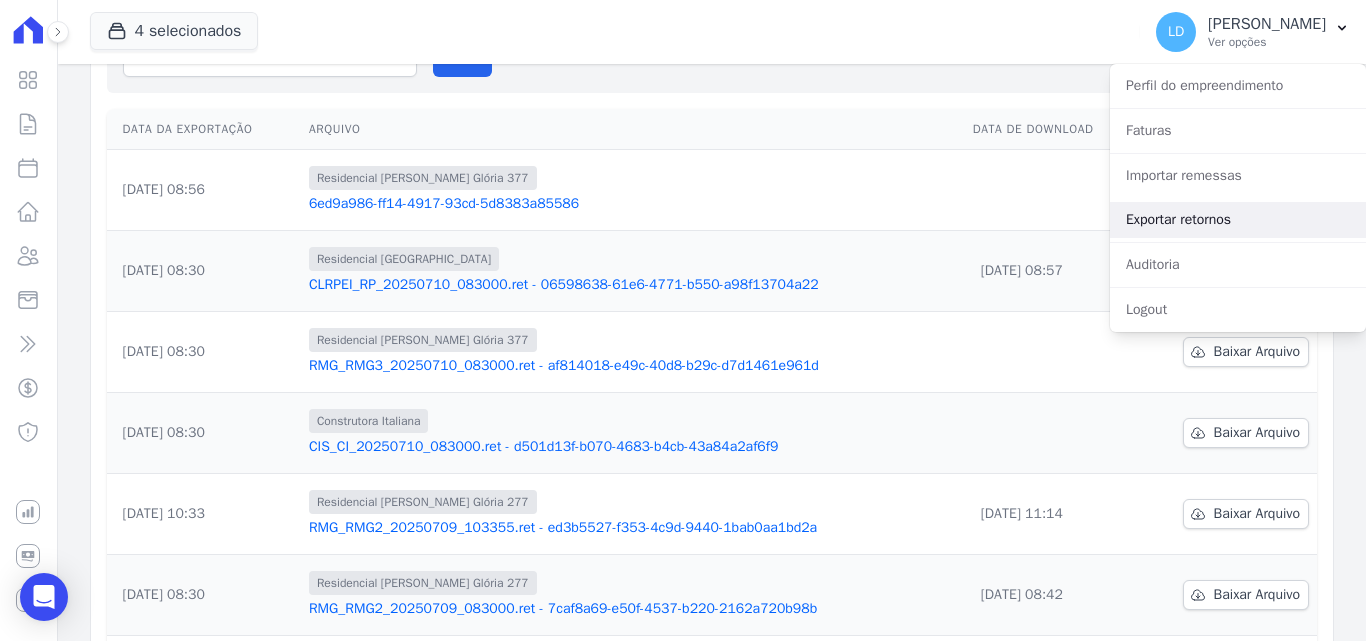 click on "Exportar retornos" at bounding box center (1238, 220) 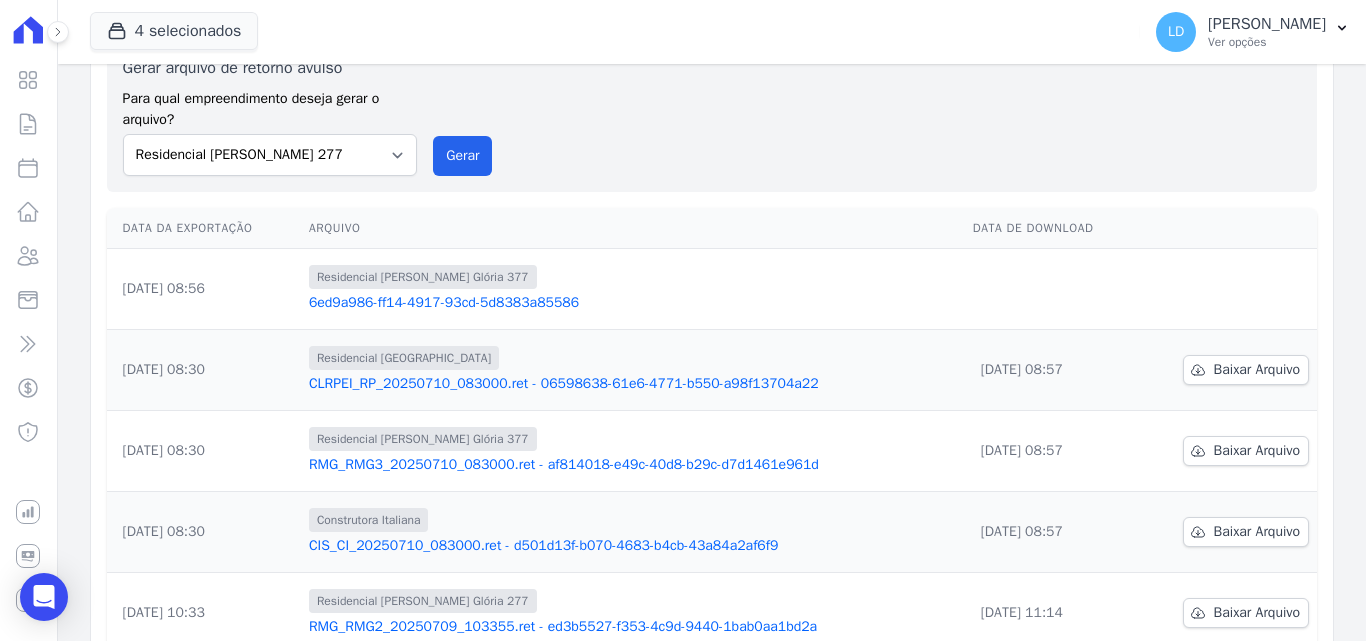 scroll, scrollTop: 100, scrollLeft: 0, axis: vertical 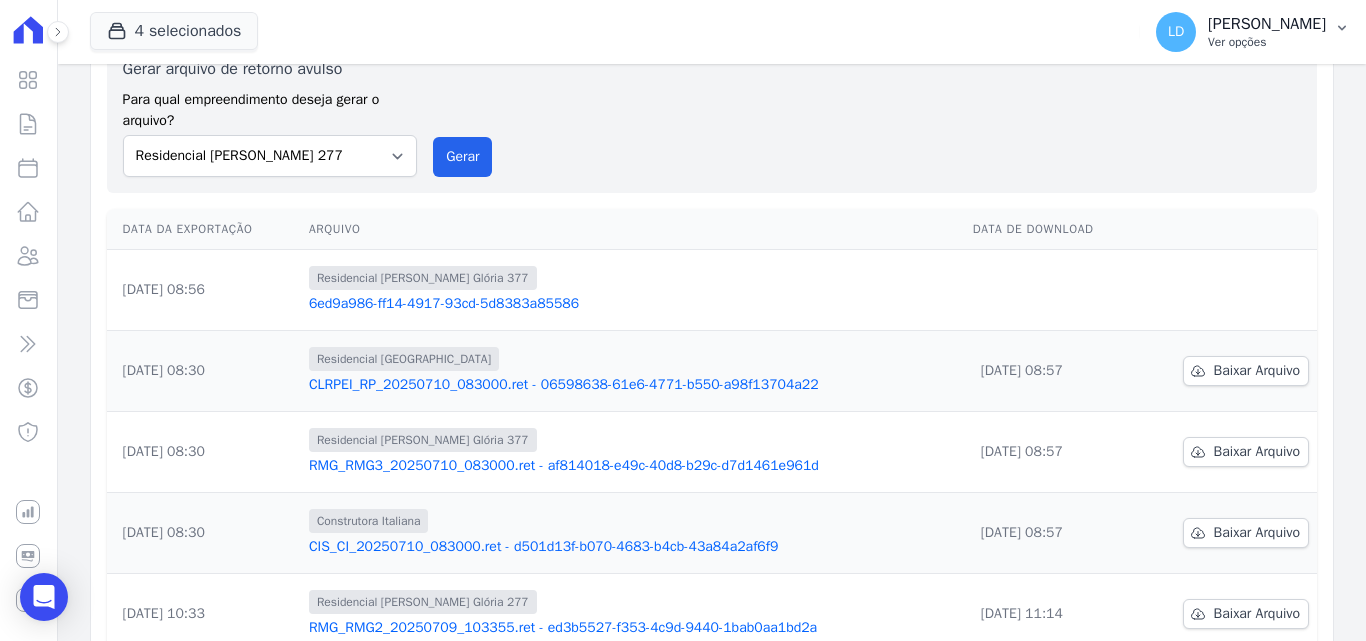 click on "Lígia Dias Silva" at bounding box center (1267, 24) 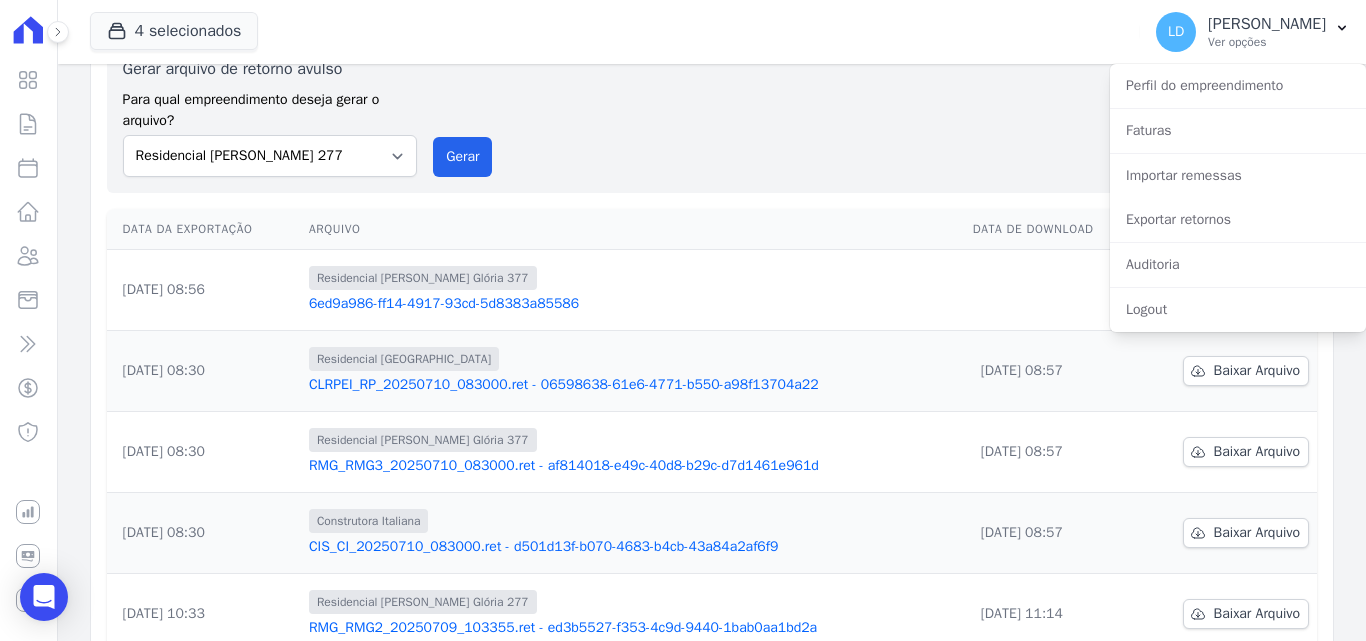 click on "Exportar retornos" at bounding box center [1238, 220] 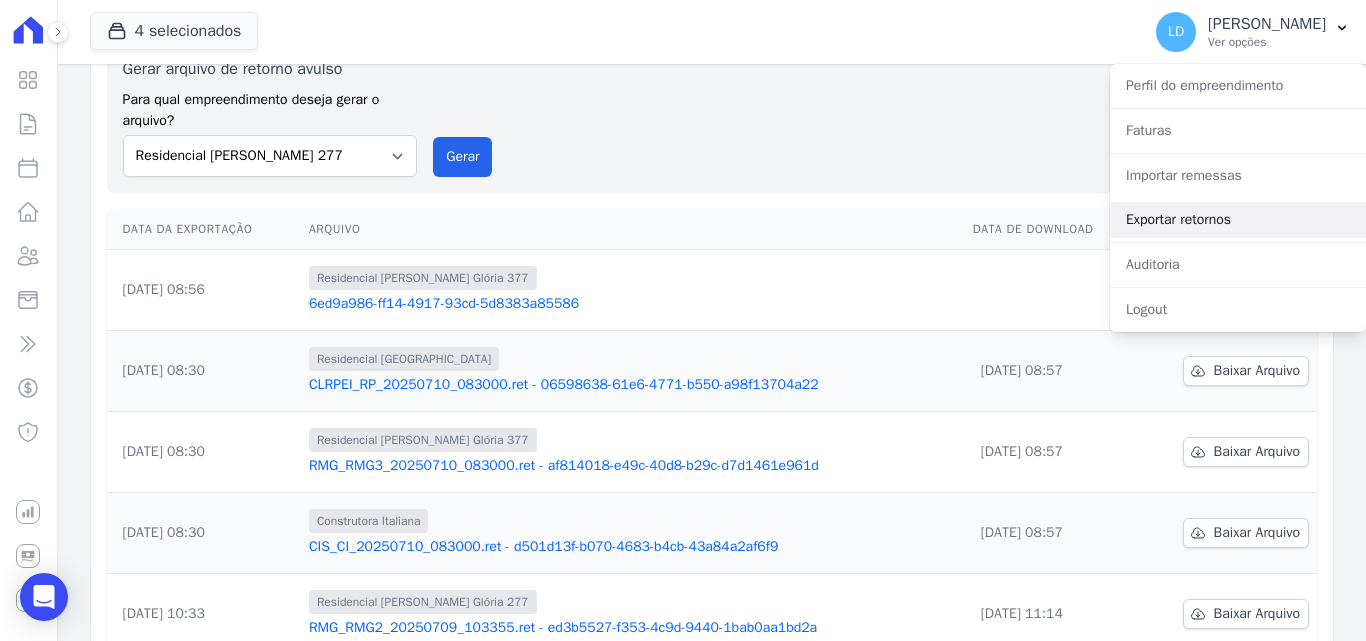 click on "Exportar retornos" at bounding box center (1238, 220) 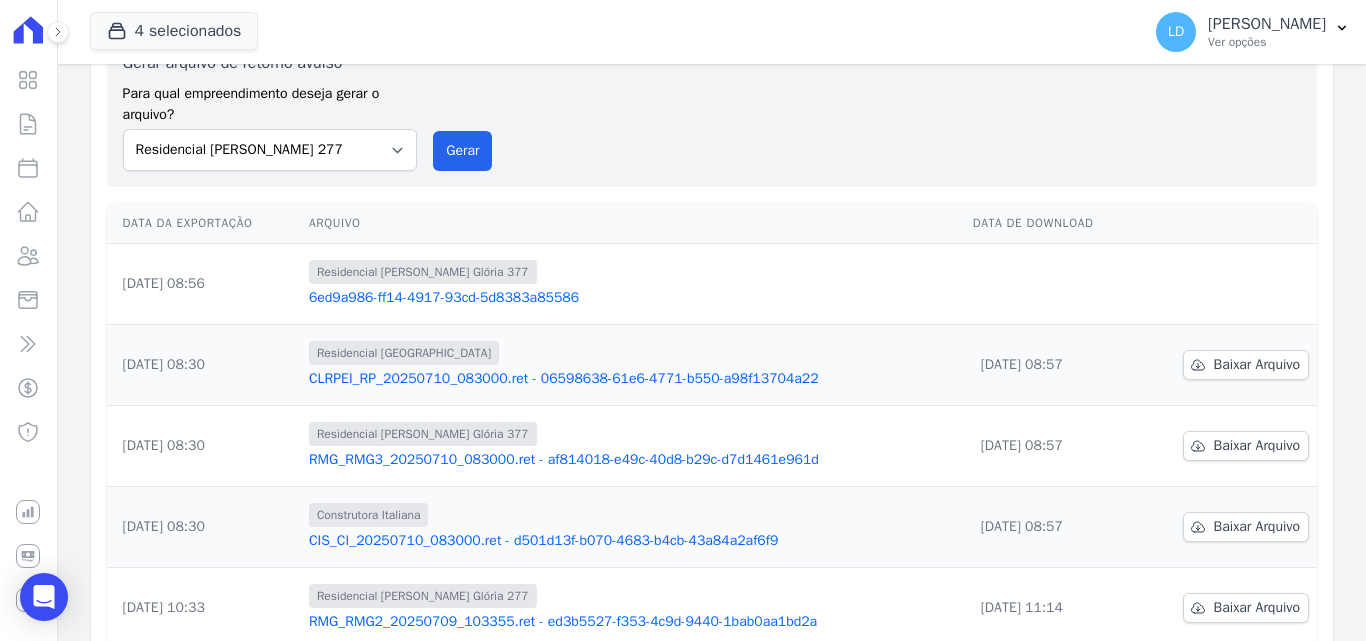 scroll, scrollTop: 100, scrollLeft: 0, axis: vertical 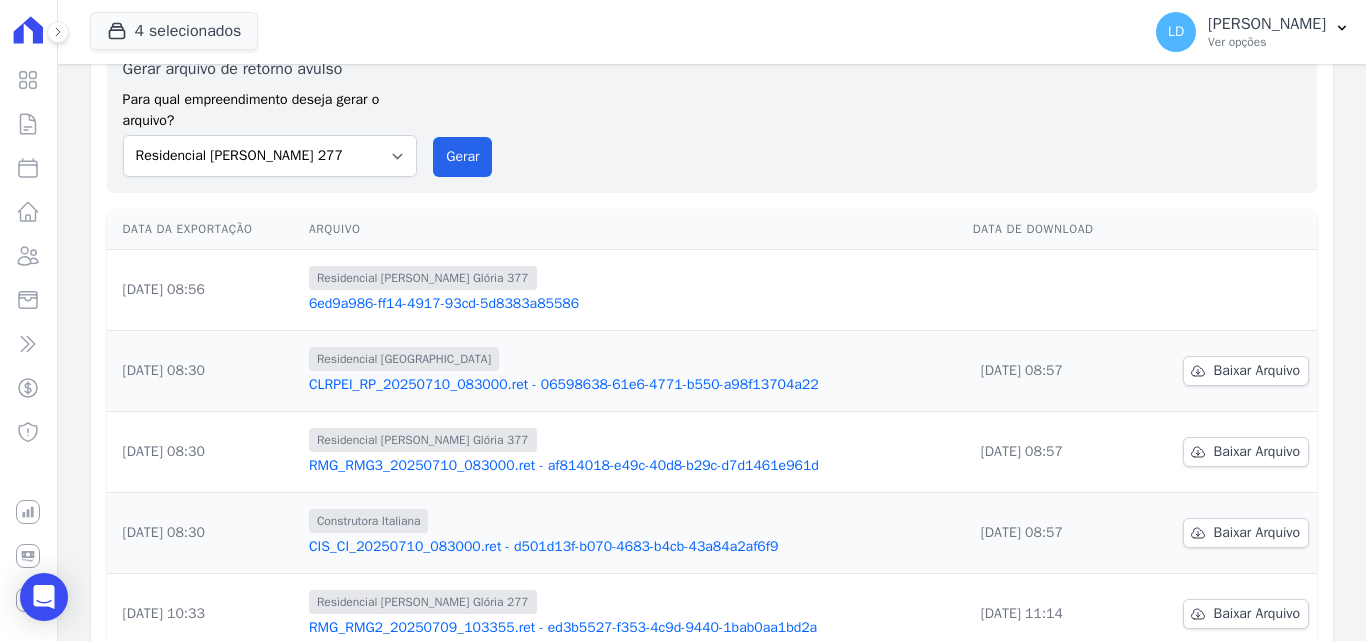 drag, startPoint x: 304, startPoint y: 307, endPoint x: 580, endPoint y: 299, distance: 276.1159 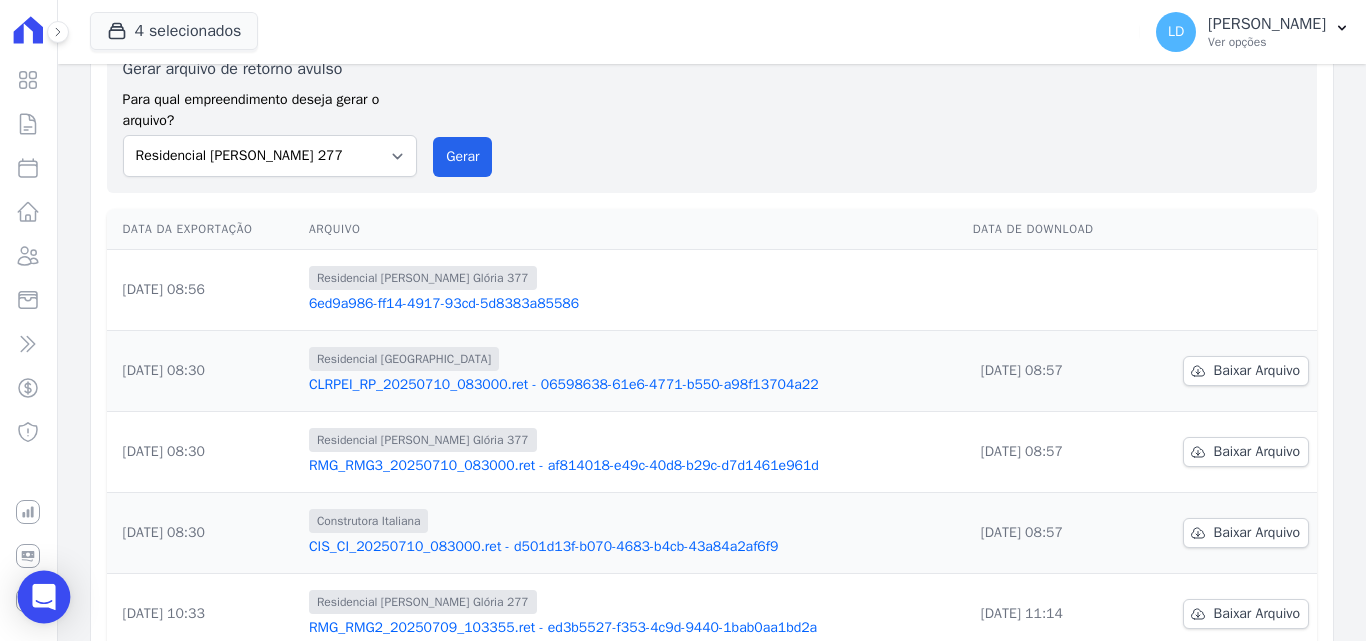 click 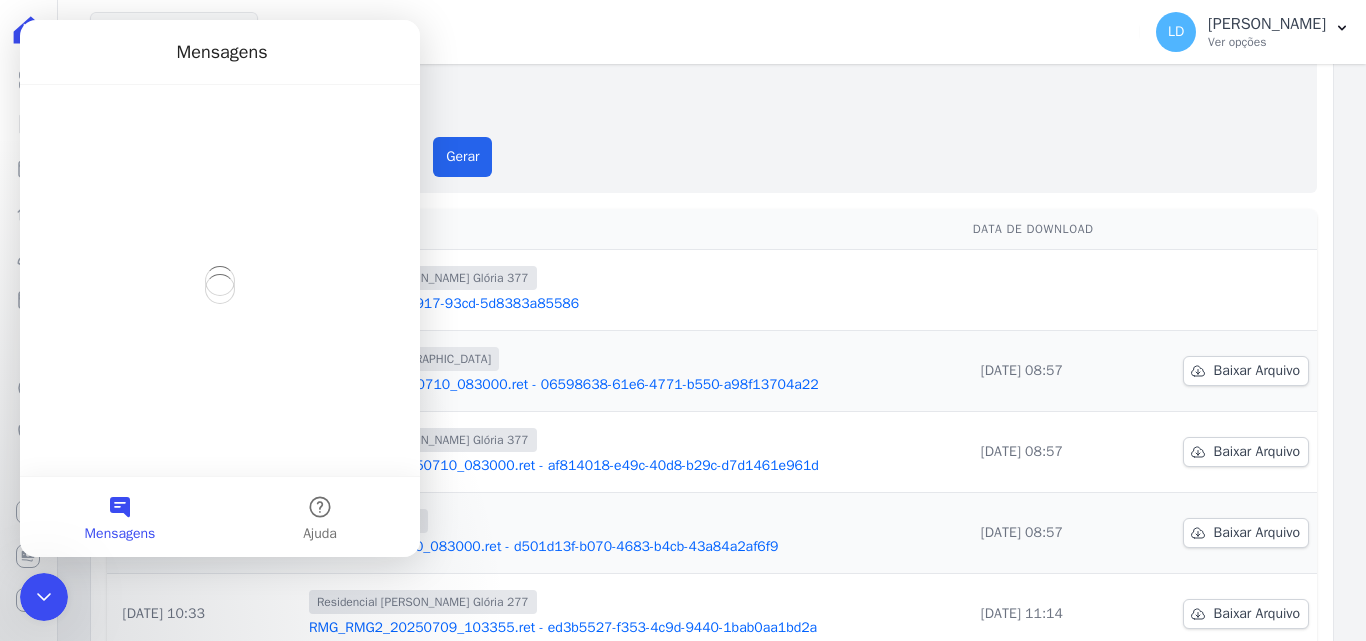 scroll, scrollTop: 0, scrollLeft: 0, axis: both 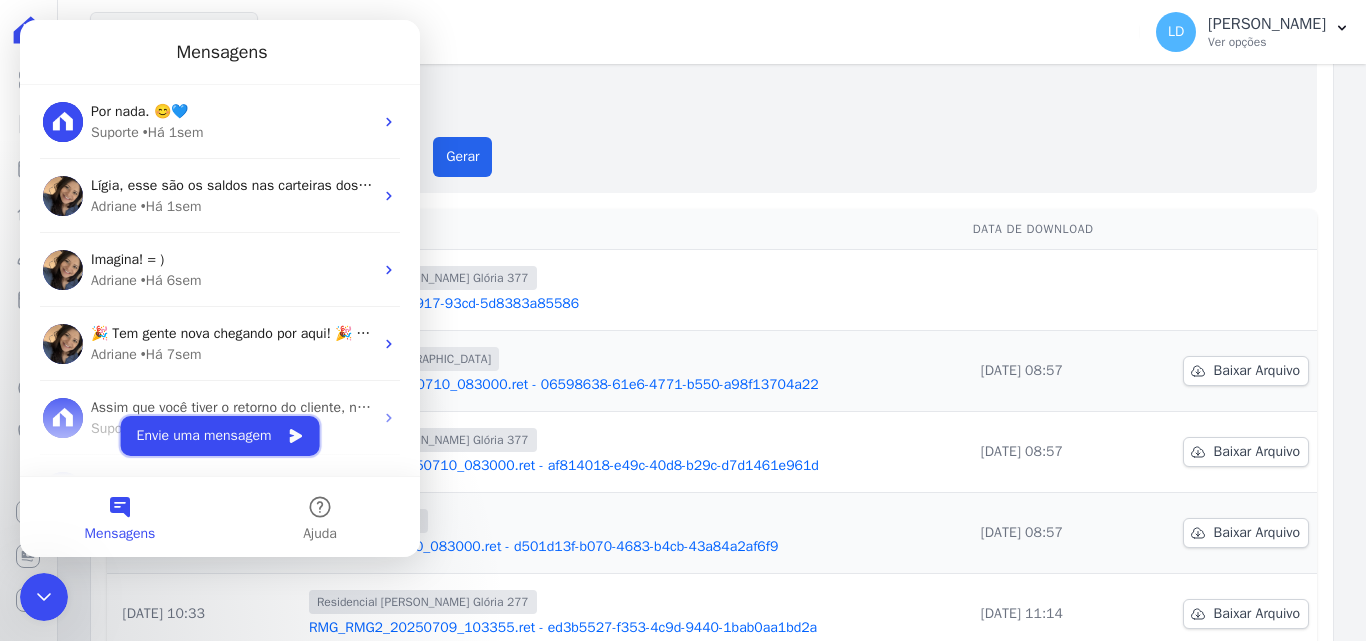 click on "Envie uma mensagem" at bounding box center [220, 436] 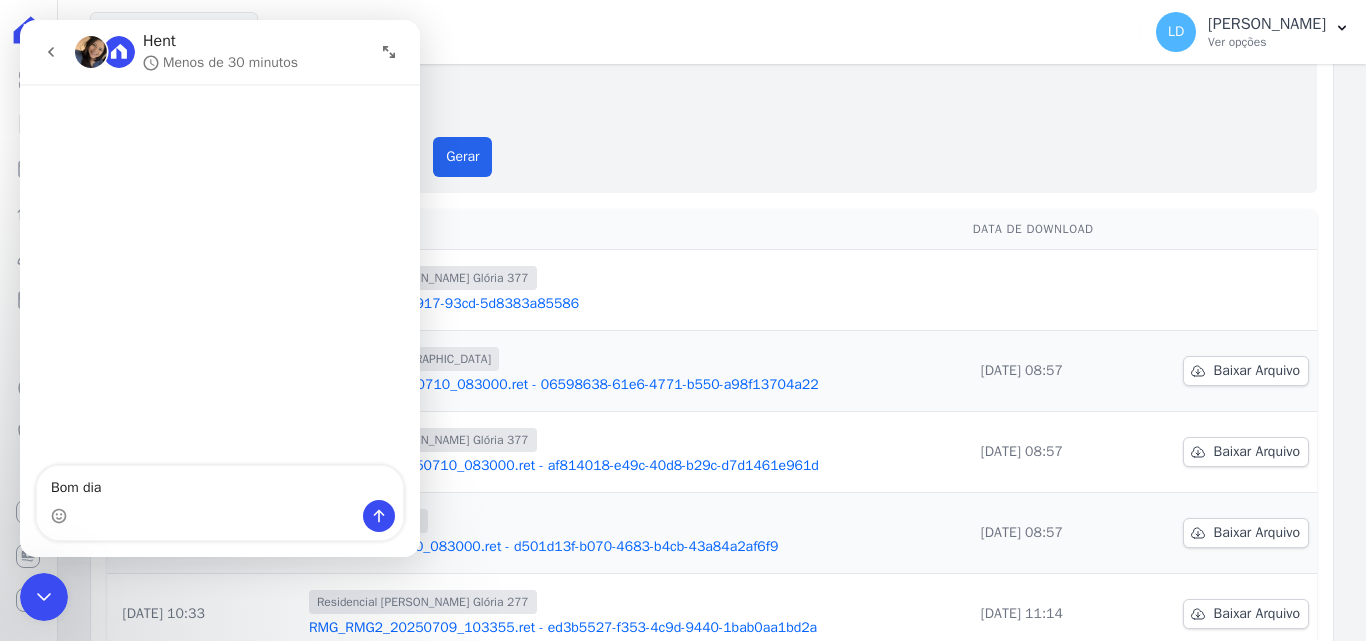 type on "Bom dia" 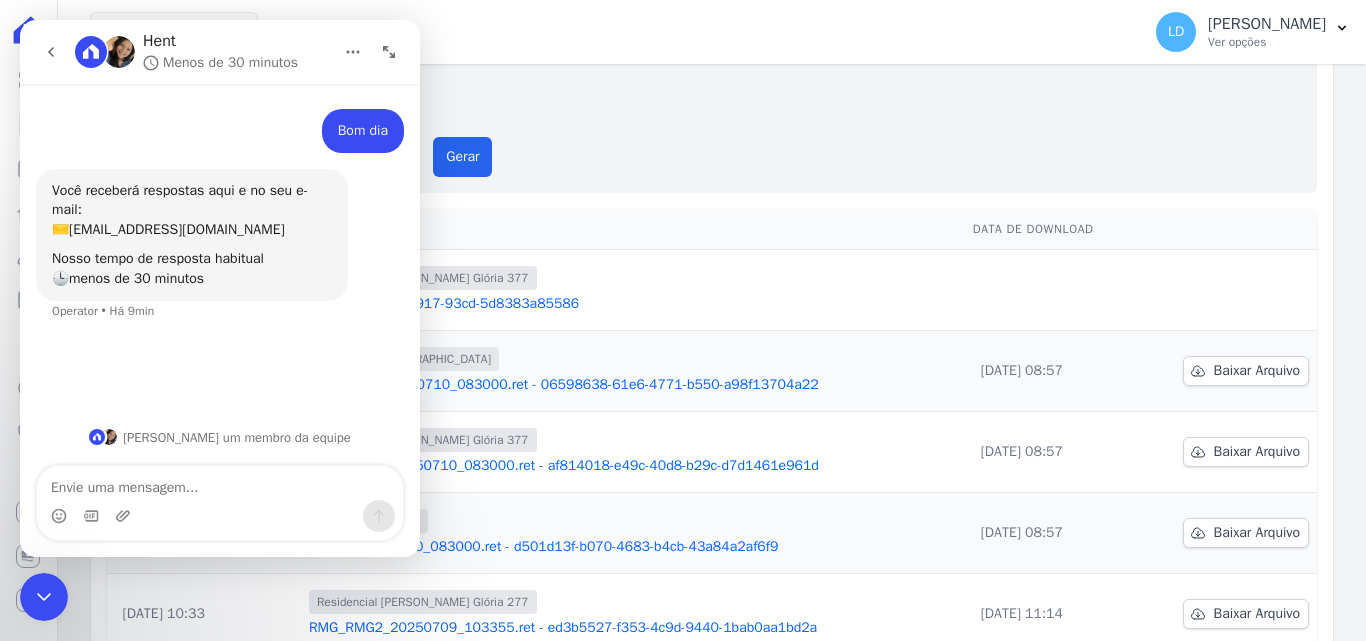 click at bounding box center [220, 483] 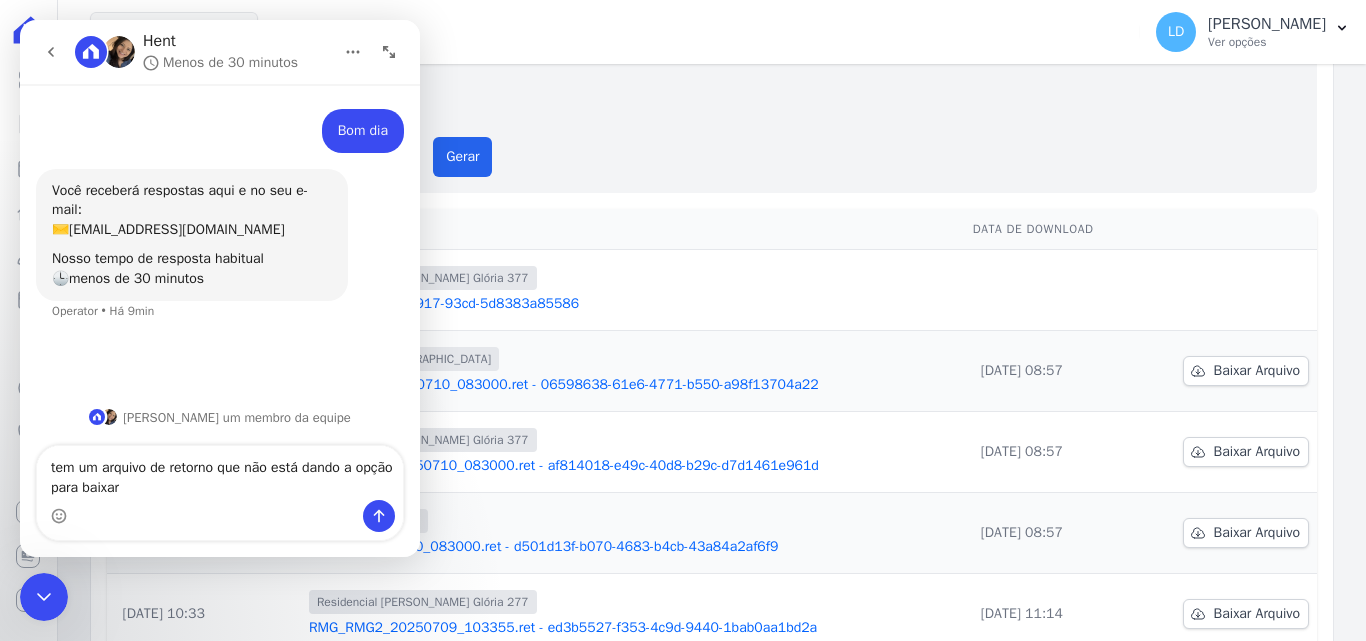 type on "tem um arquivo de retorno que não está dando a opção para baixar" 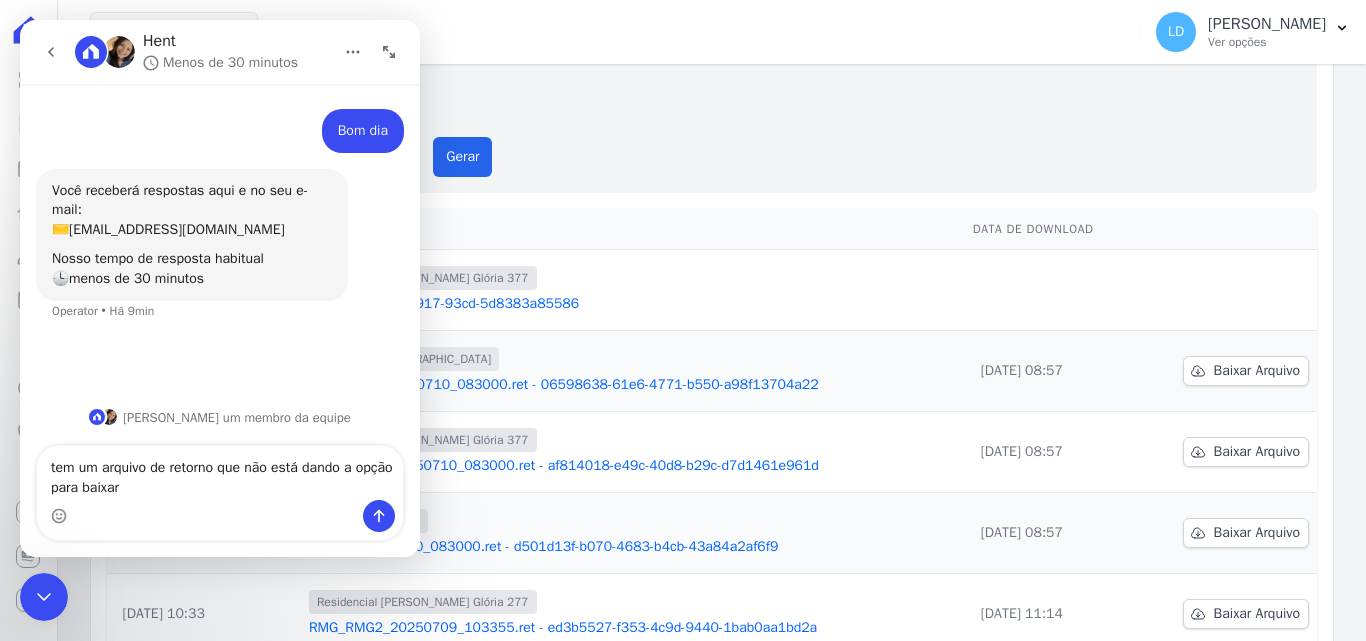 type 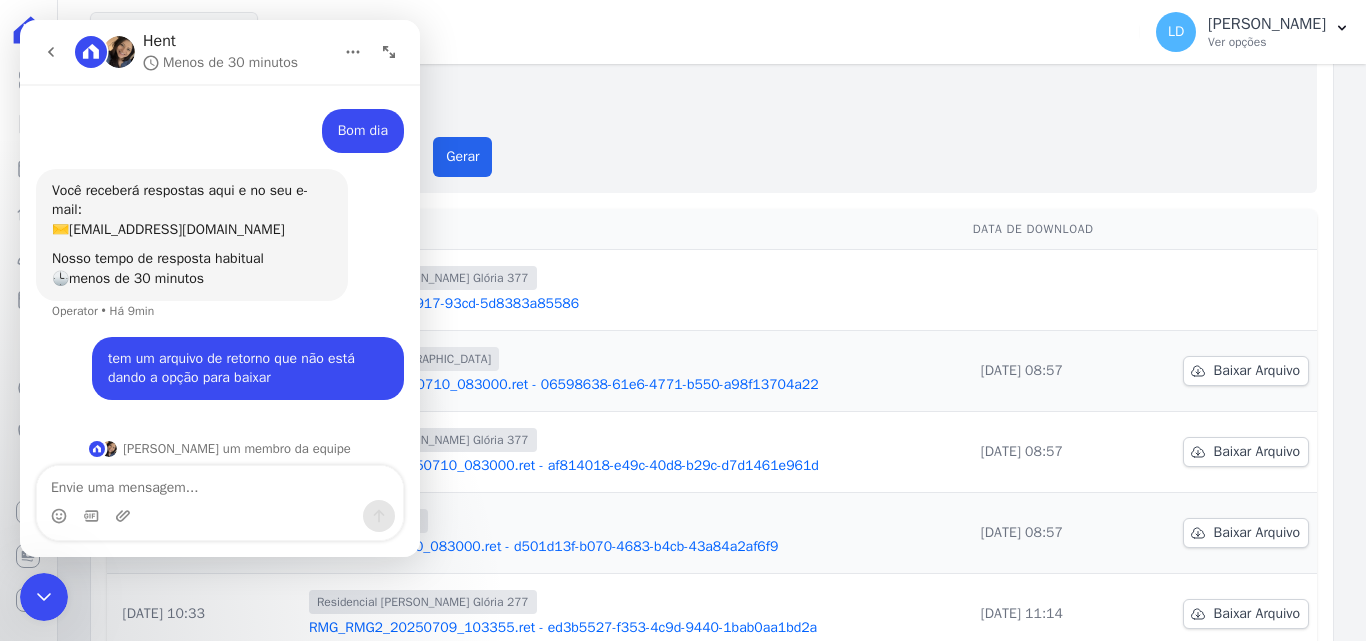 scroll, scrollTop: 12, scrollLeft: 0, axis: vertical 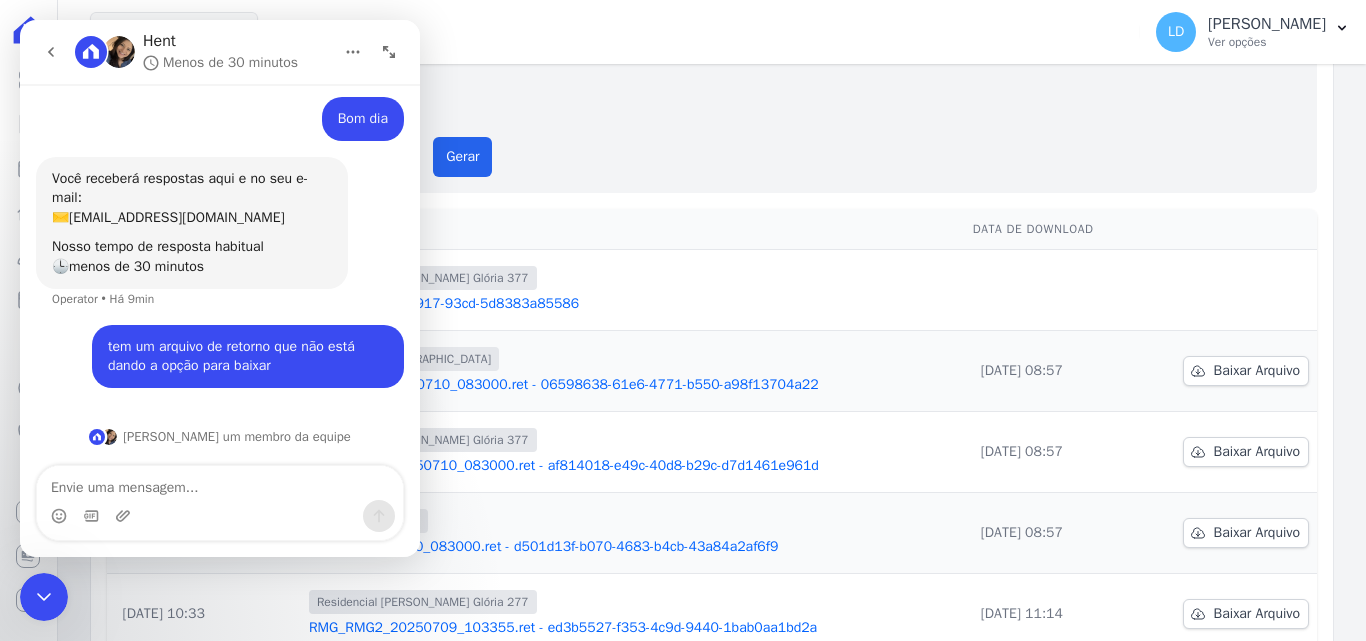 click 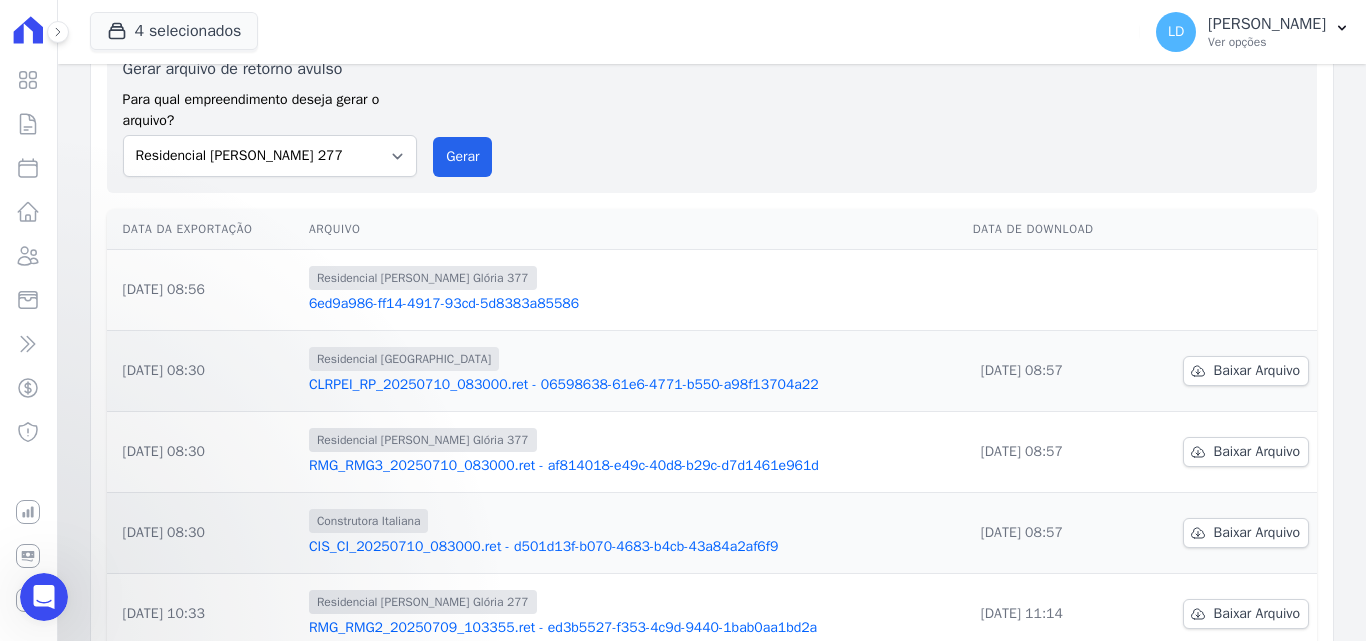 scroll, scrollTop: 0, scrollLeft: 0, axis: both 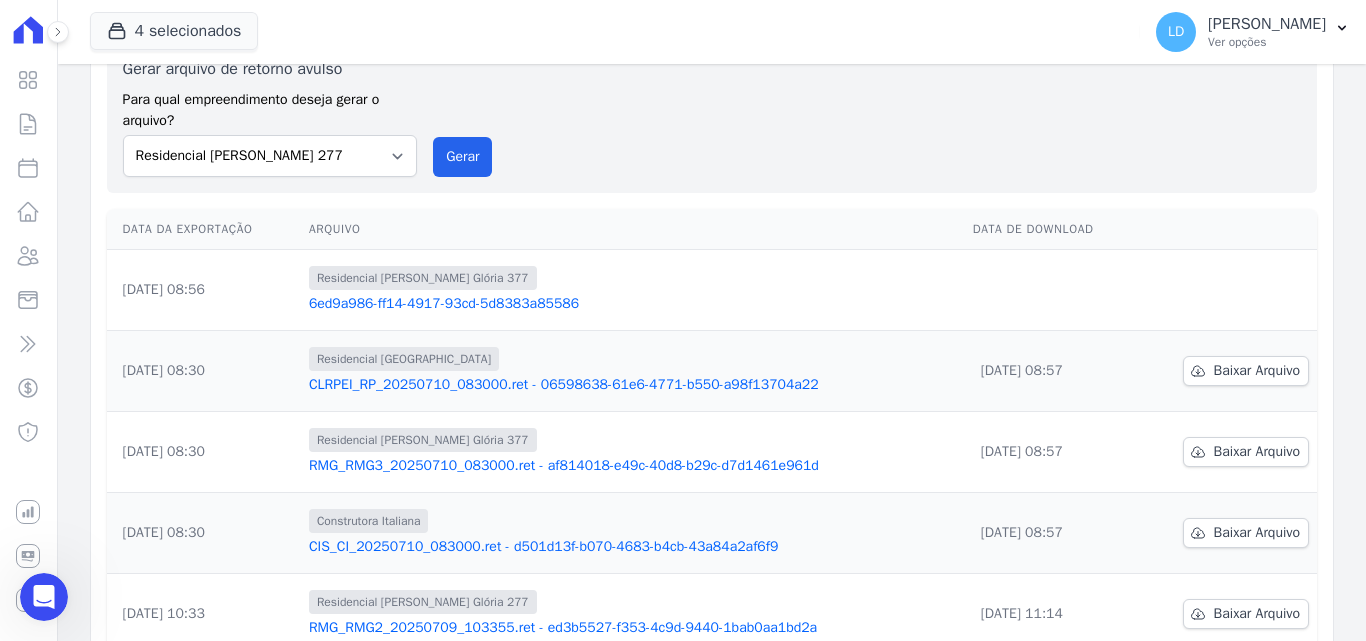 drag, startPoint x: 1234, startPoint y: 44, endPoint x: 1228, endPoint y: 114, distance: 70.256676 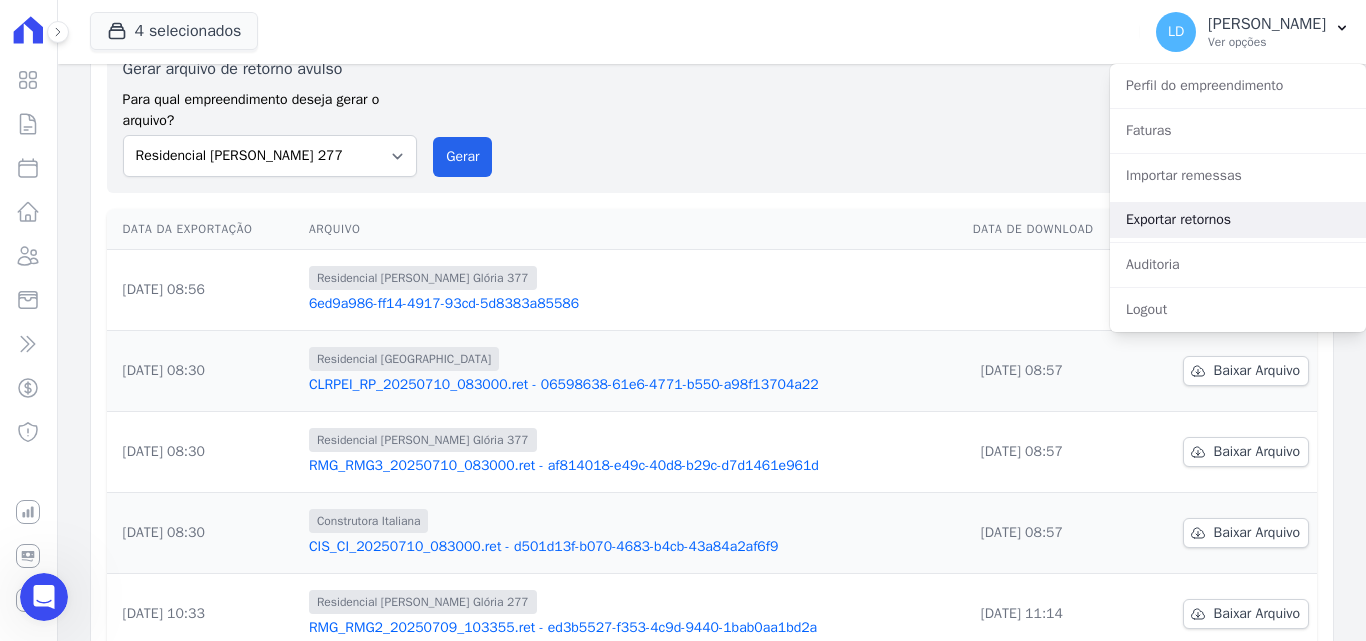 click on "Exportar retornos" at bounding box center [1238, 220] 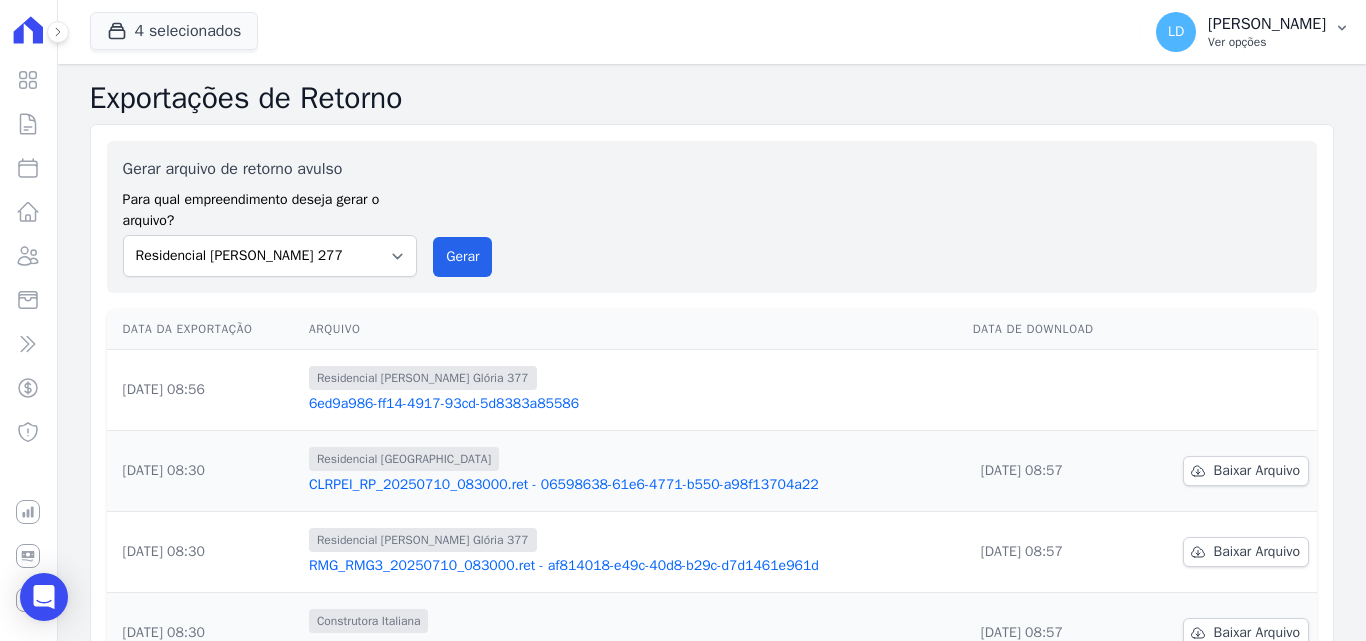 click on "Lígia Dias Silva" at bounding box center (1267, 24) 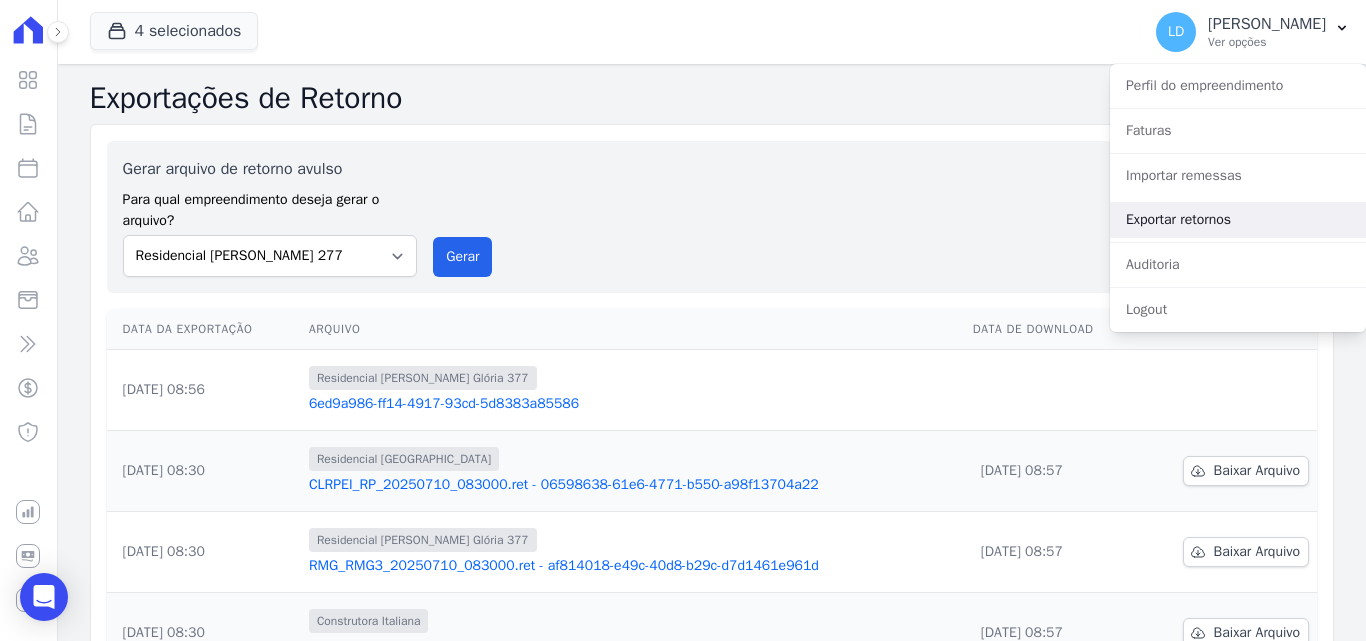 click on "Exportar retornos" at bounding box center (1238, 220) 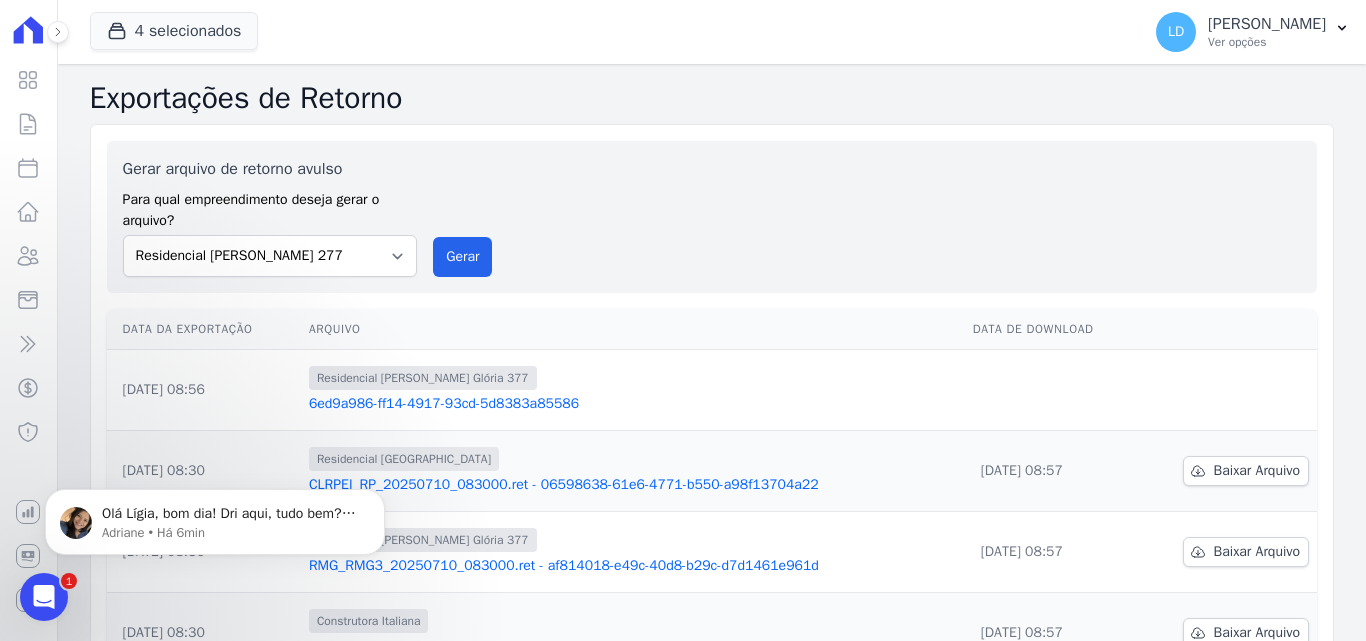 scroll, scrollTop: 0, scrollLeft: 0, axis: both 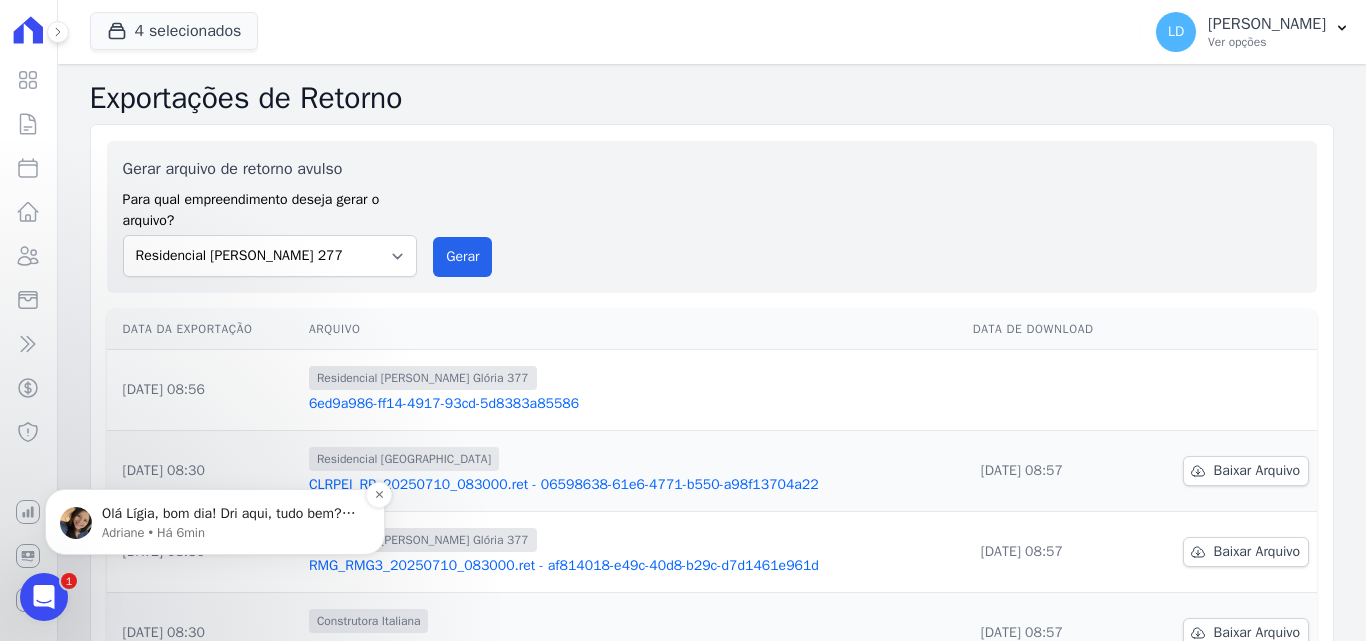 click on "Adriane • Há 6min" at bounding box center [231, 533] 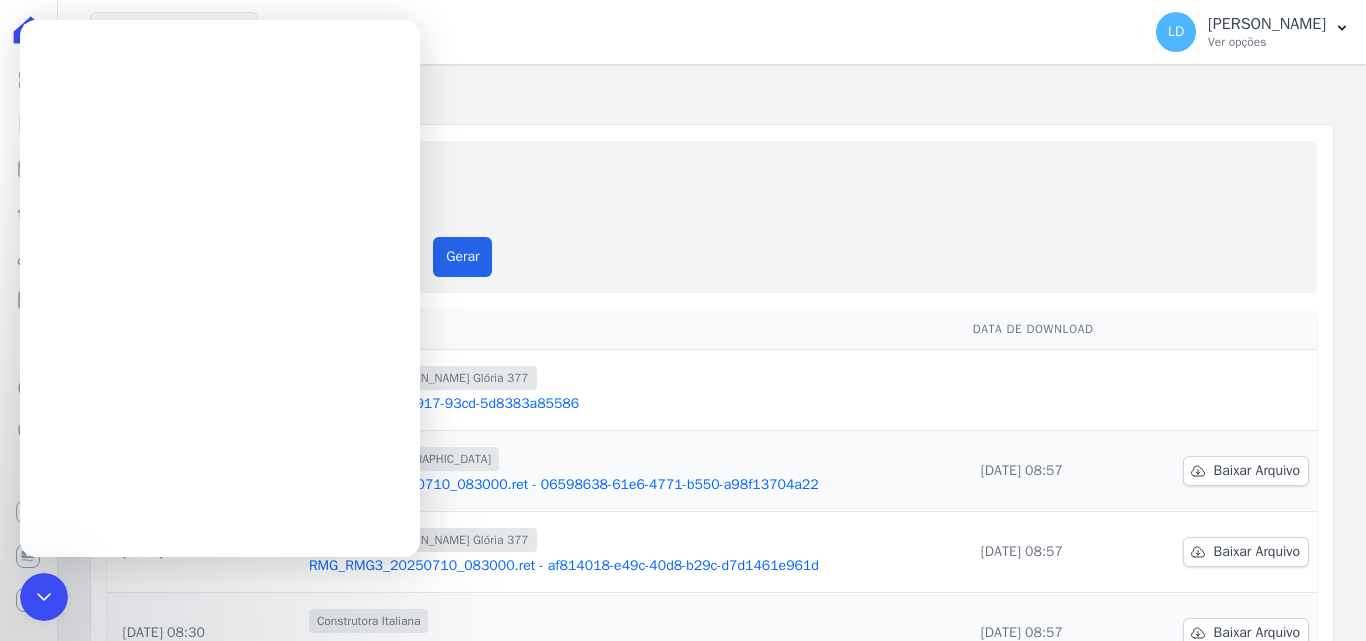 scroll, scrollTop: 0, scrollLeft: 0, axis: both 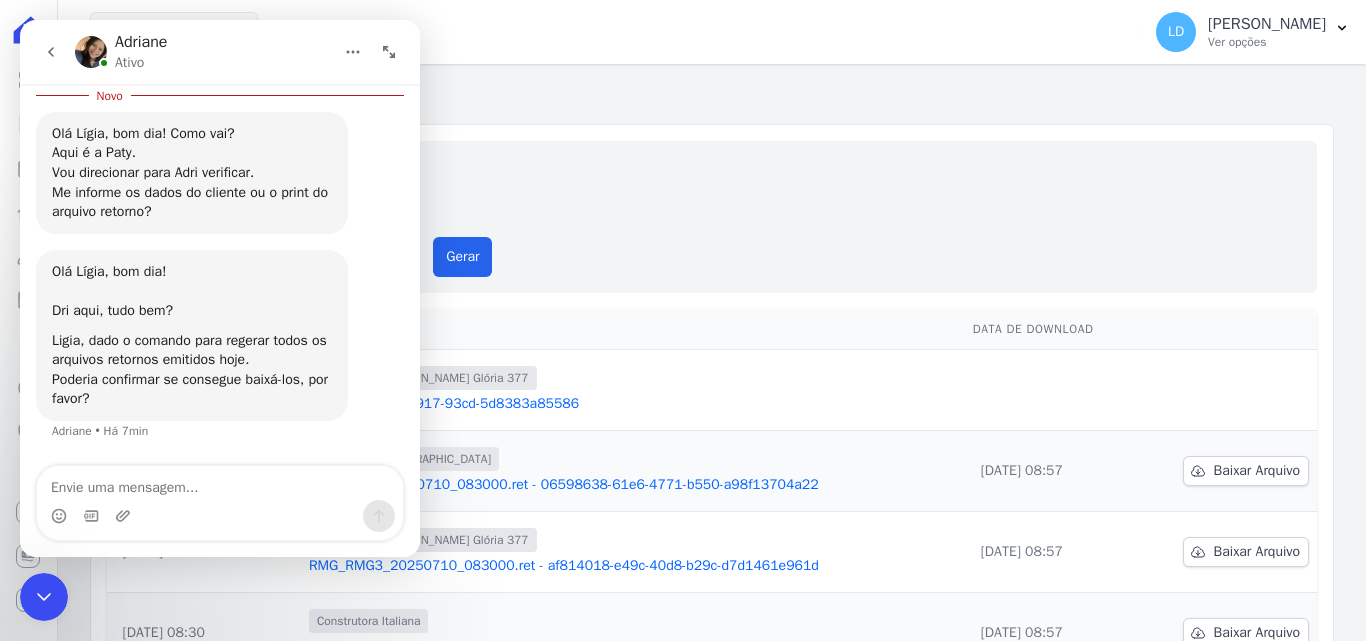 click on "Gerar arquivo de retorno avulso
Para qual empreendimento deseja gerar o arquivo?
Construtora Italiana
Residencial Maria da Glória 277
Residencial Maria da Glória 377
Residencial Petrópolis
Gerar" at bounding box center (712, 217) 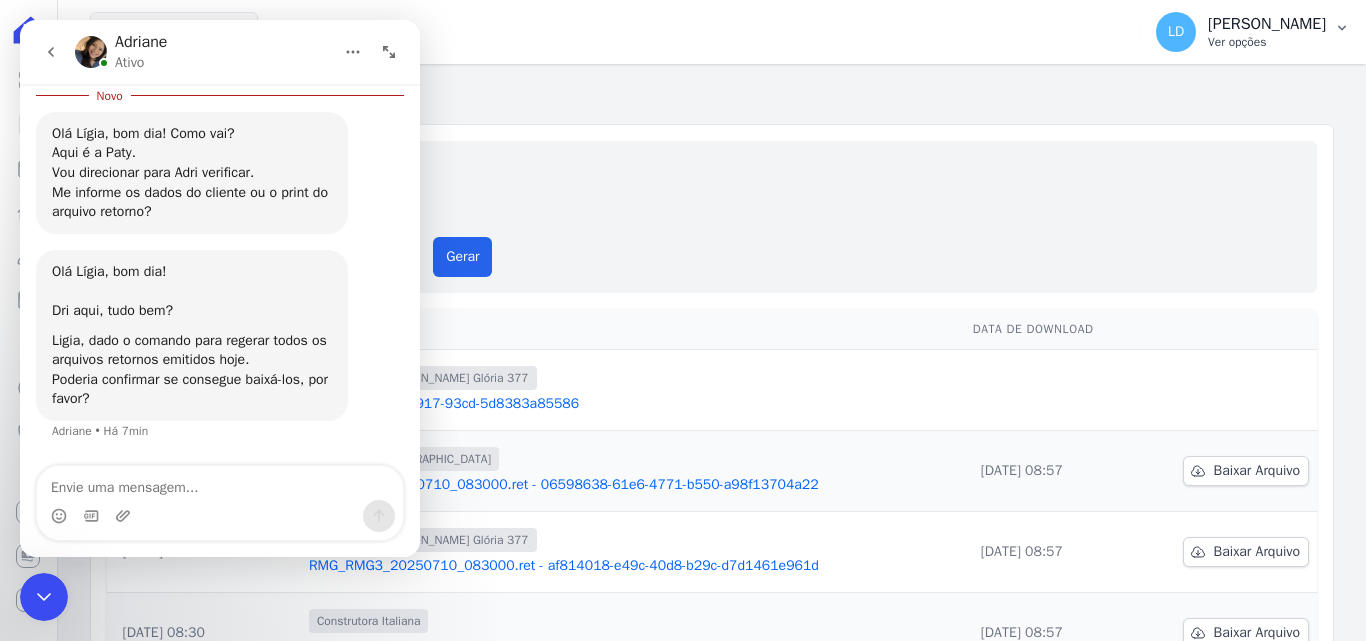 click on "Ver opções" at bounding box center [1267, 42] 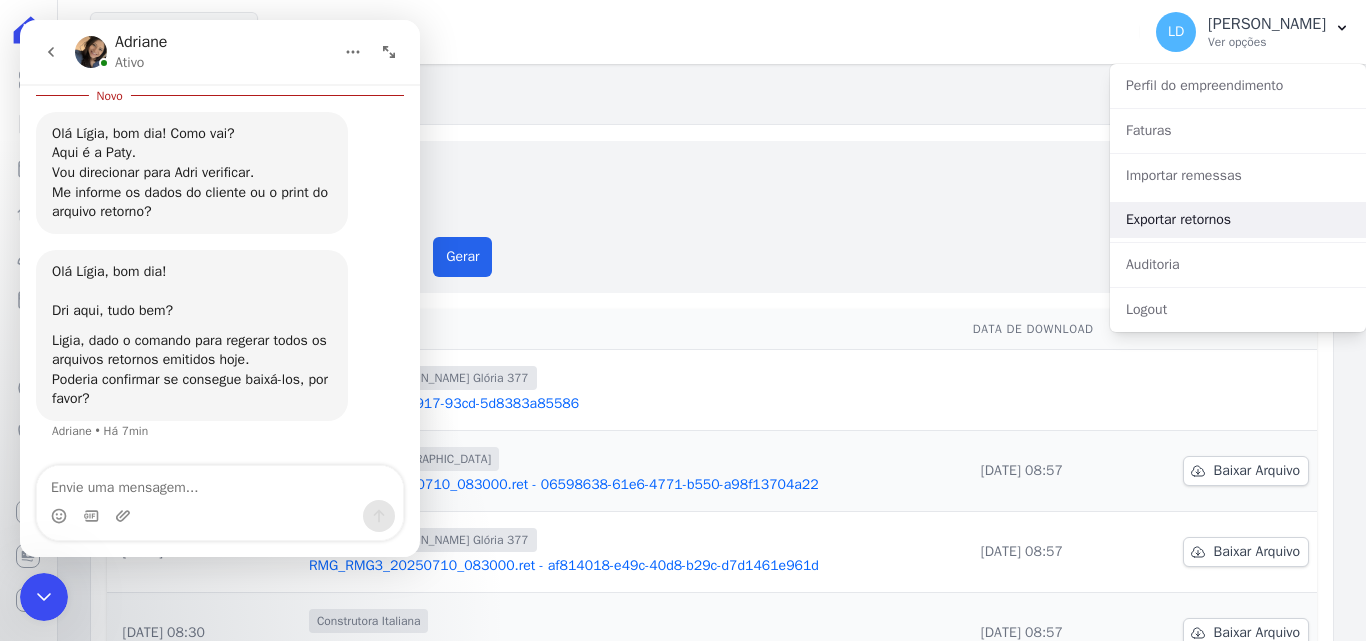 click on "Exportar retornos" at bounding box center [1238, 220] 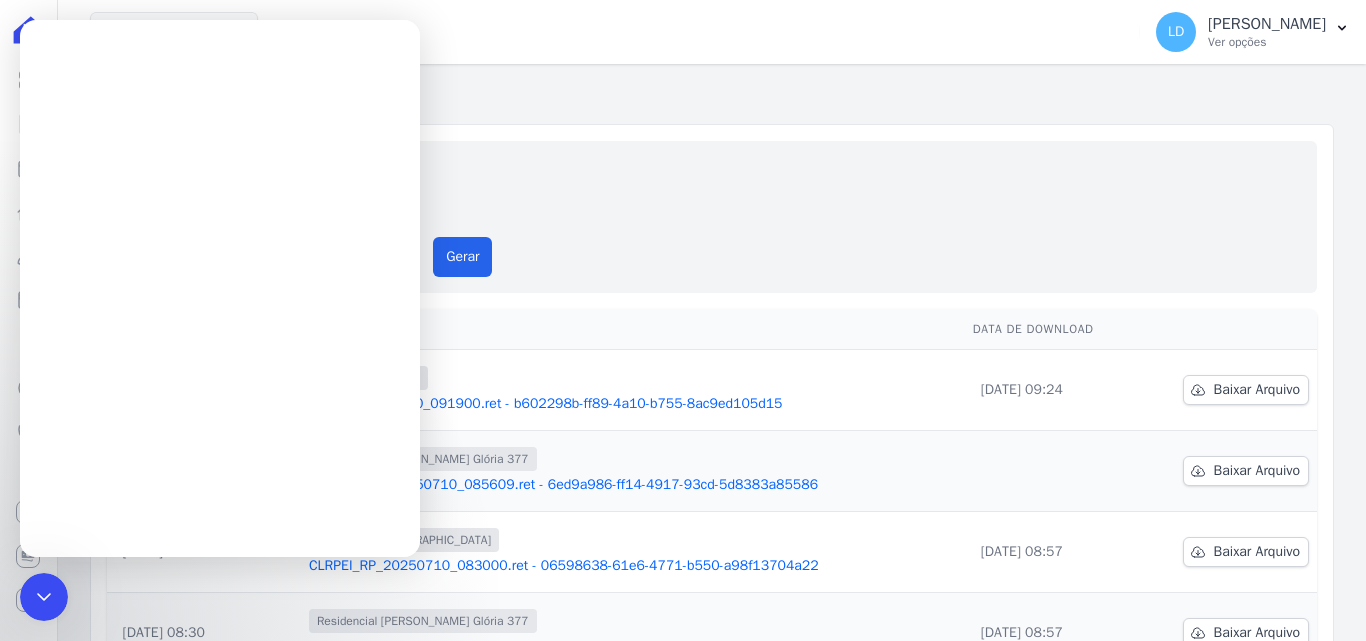 scroll, scrollTop: 0, scrollLeft: 0, axis: both 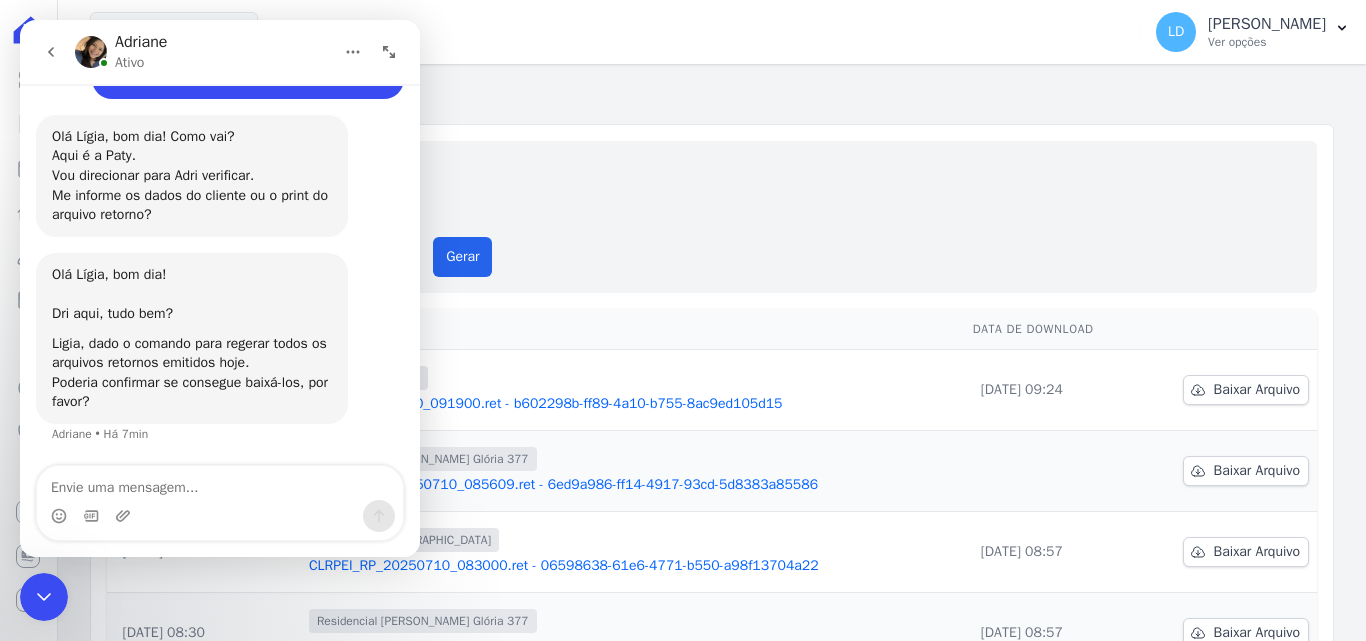 drag, startPoint x: 45, startPoint y: 587, endPoint x: 365, endPoint y: 1094, distance: 599.54065 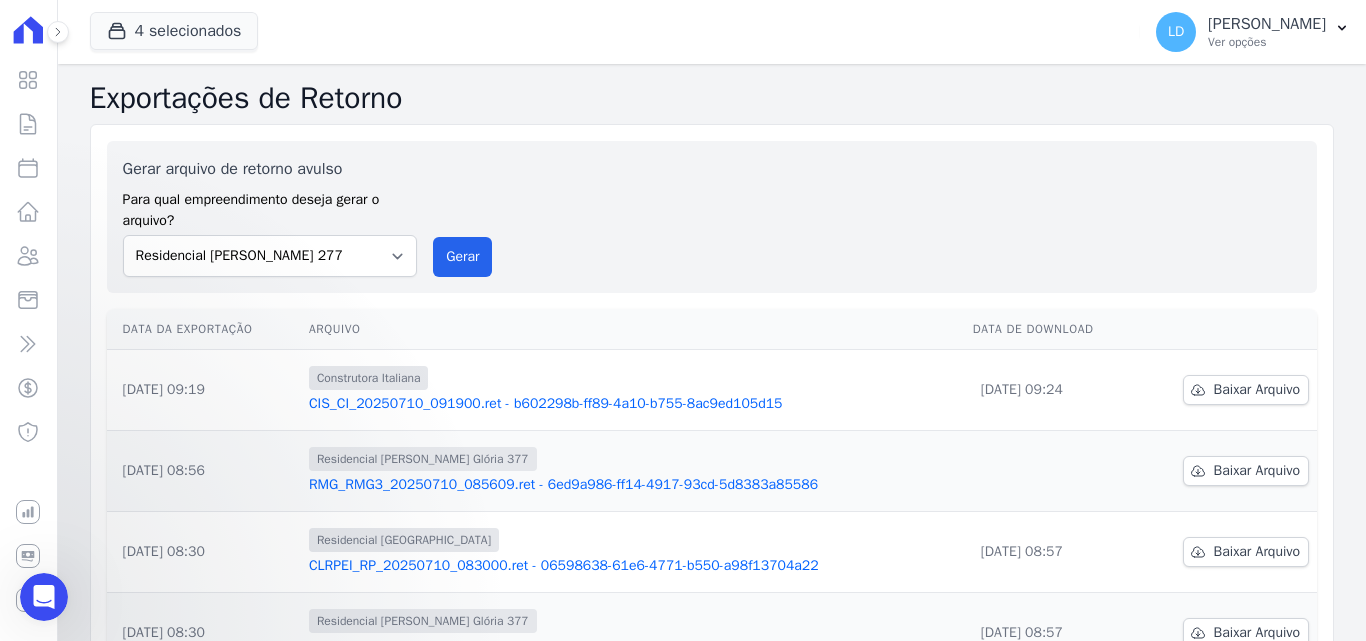 scroll, scrollTop: 0, scrollLeft: 0, axis: both 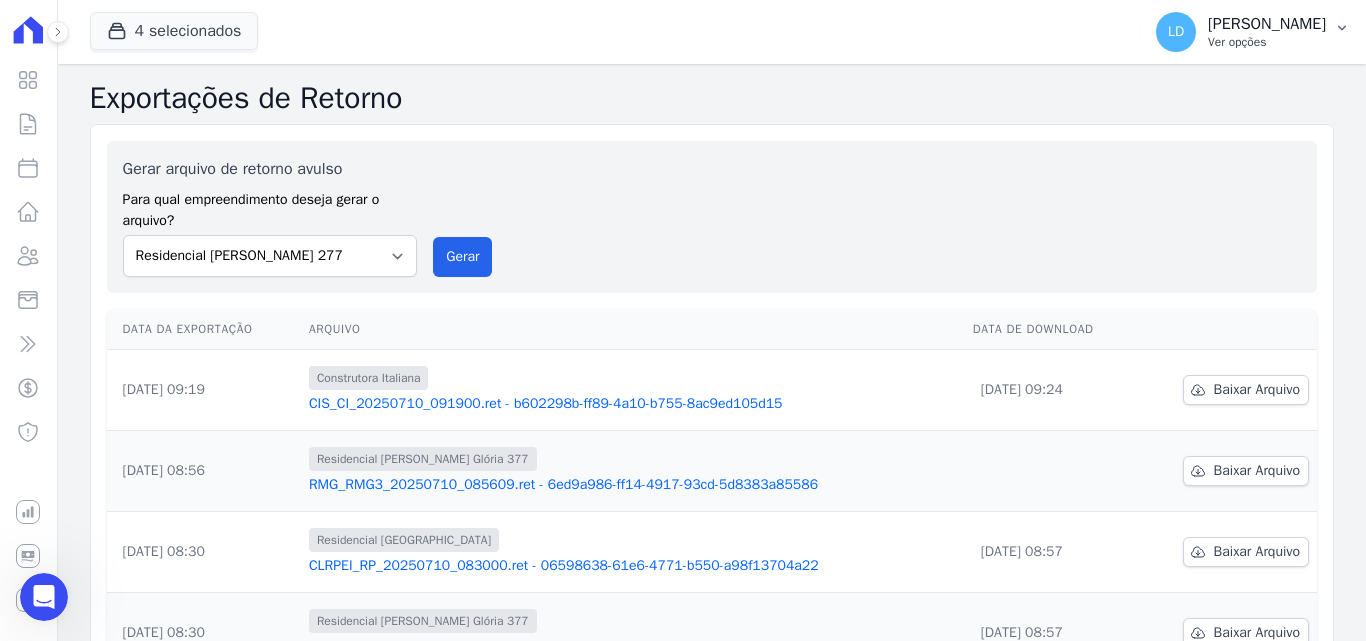 click on "LD
Lígia Dias Silva
Ver opções" at bounding box center [1241, 32] 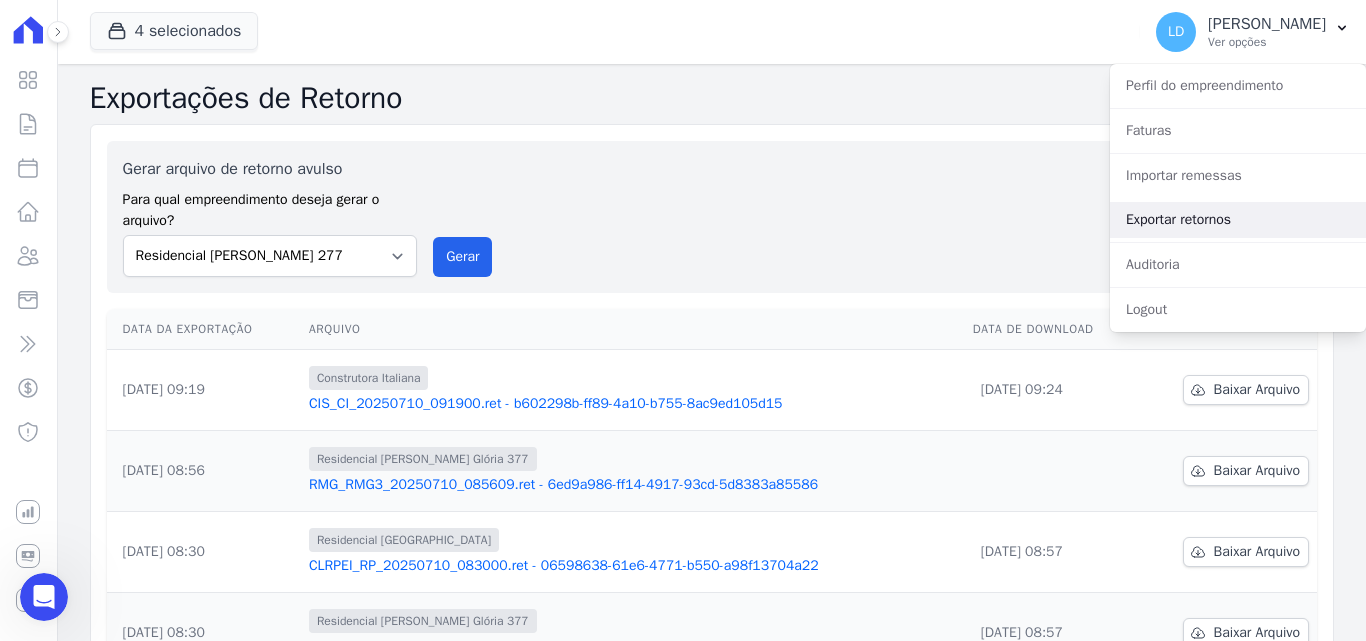 click on "Exportar retornos" at bounding box center (1238, 220) 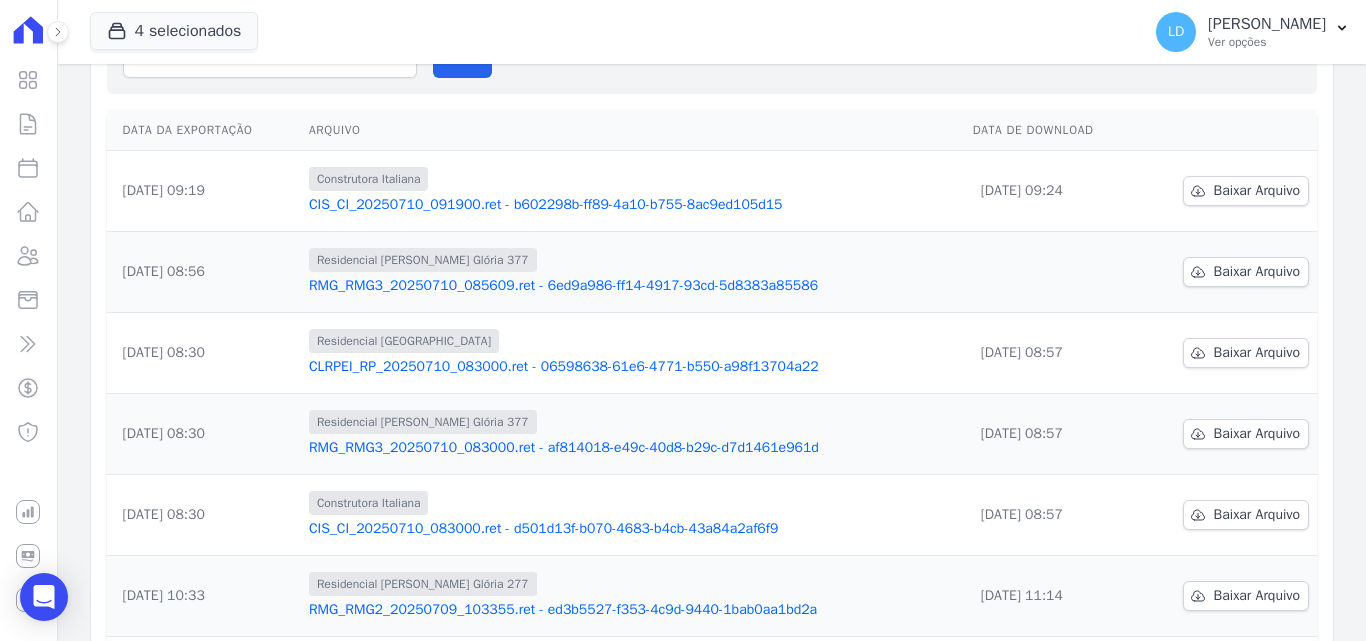 scroll, scrollTop: 200, scrollLeft: 0, axis: vertical 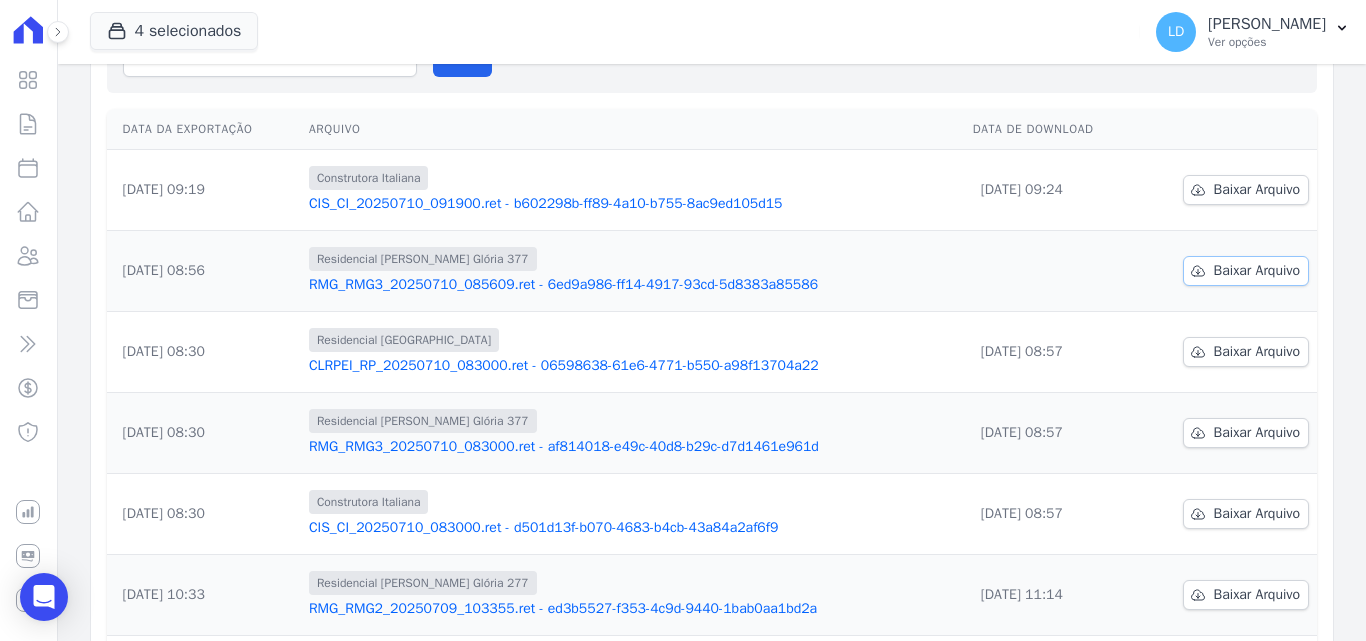 click on "Baixar Arquivo" at bounding box center (1257, 271) 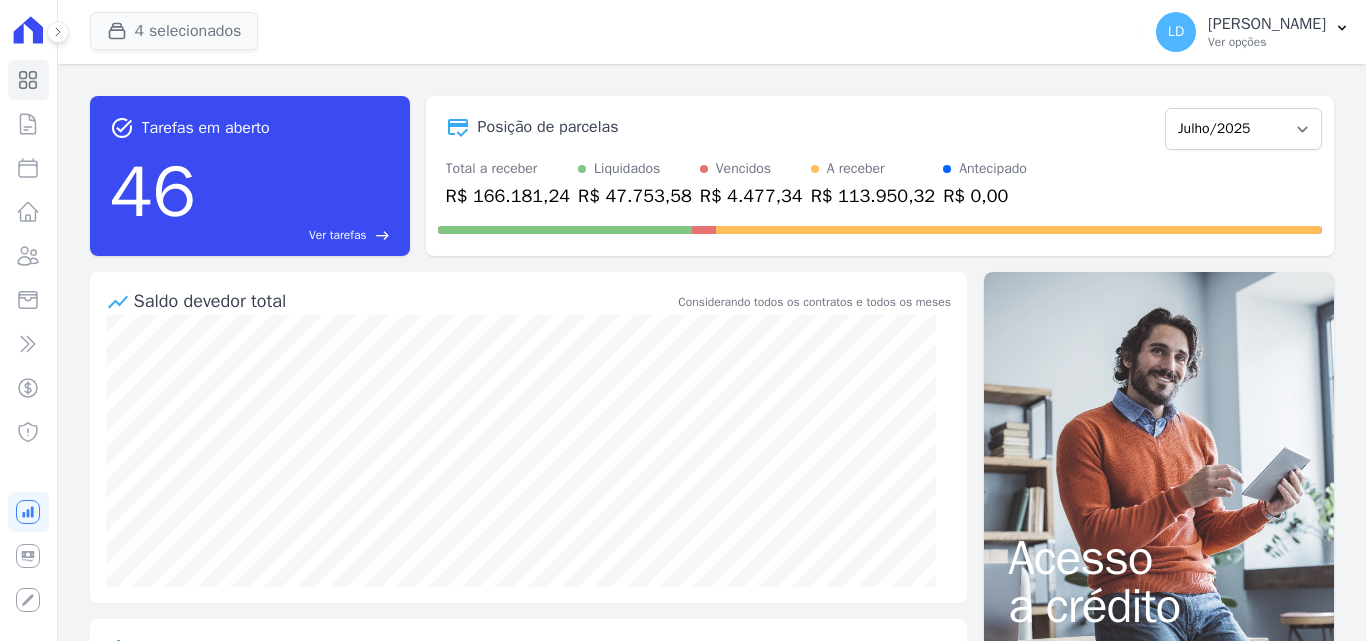 scroll, scrollTop: 0, scrollLeft: 0, axis: both 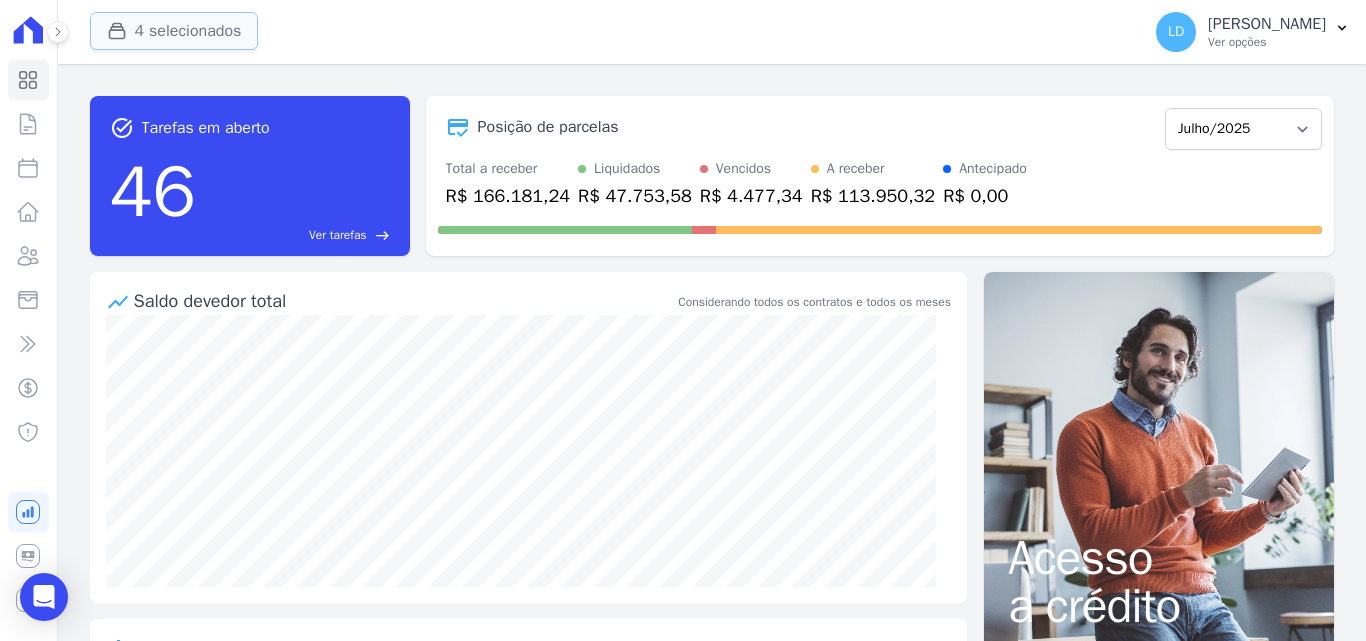click on "4 selecionados" at bounding box center (174, 31) 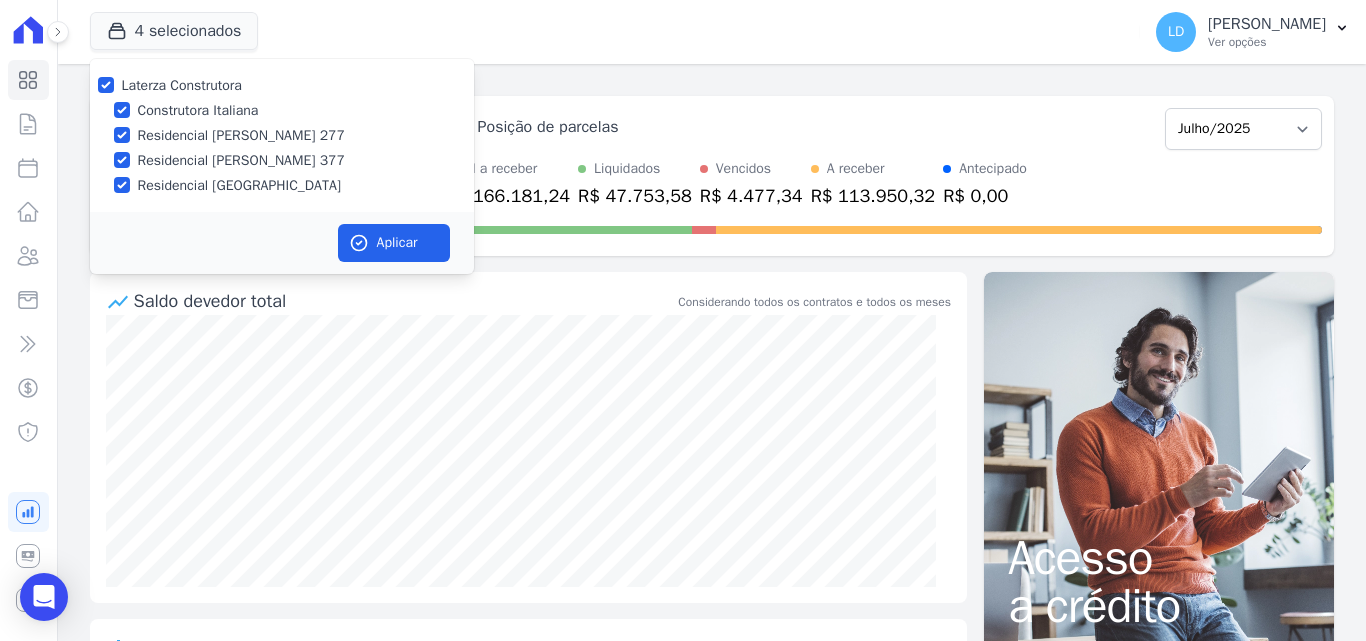 click on "4 selecionados
Laterza Construtora
Construtora Italiana
Residencial Maria da Glória 277
Residencial Maria da Glória 377
Residencial Petrópolis" at bounding box center (611, 32) 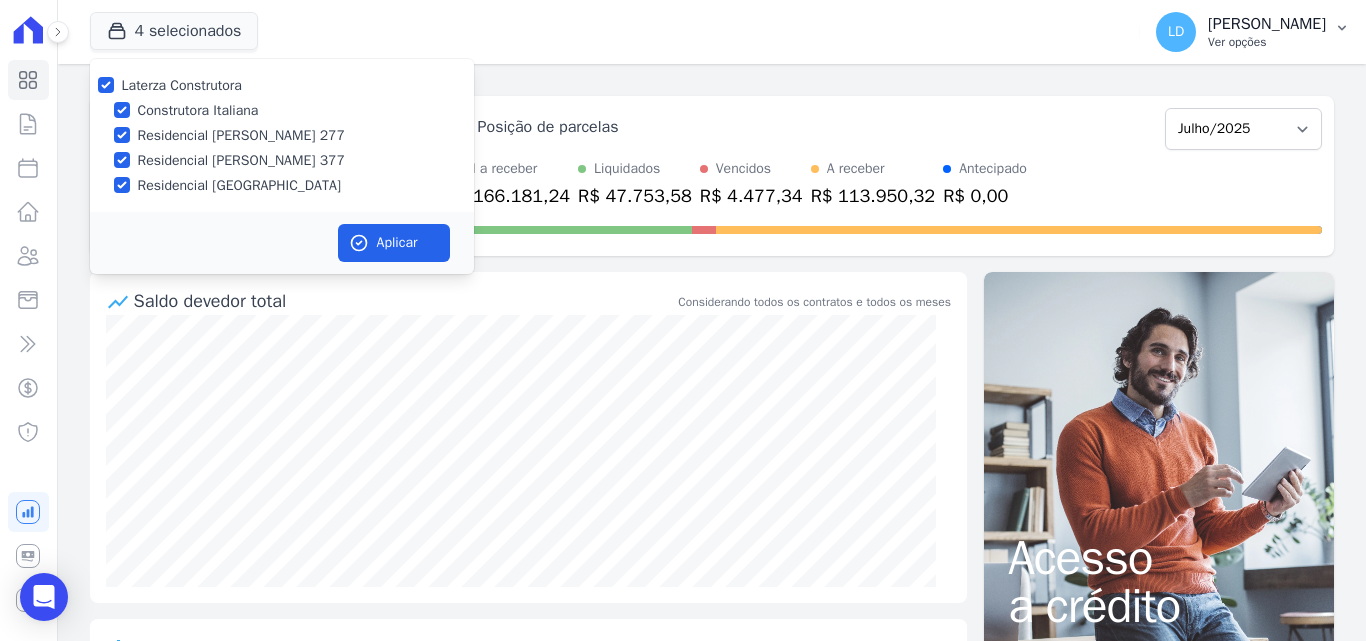 click on "Lígia Dias Silva" at bounding box center [1267, 24] 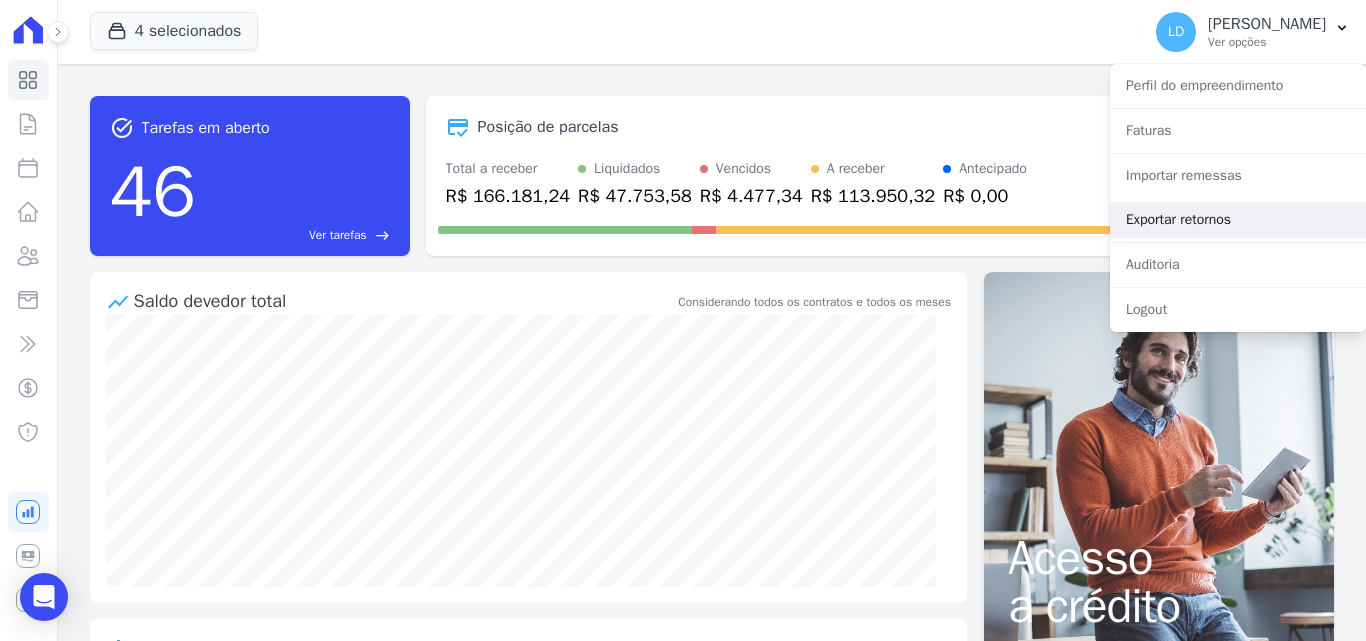 click on "Exportar retornos" at bounding box center (1238, 220) 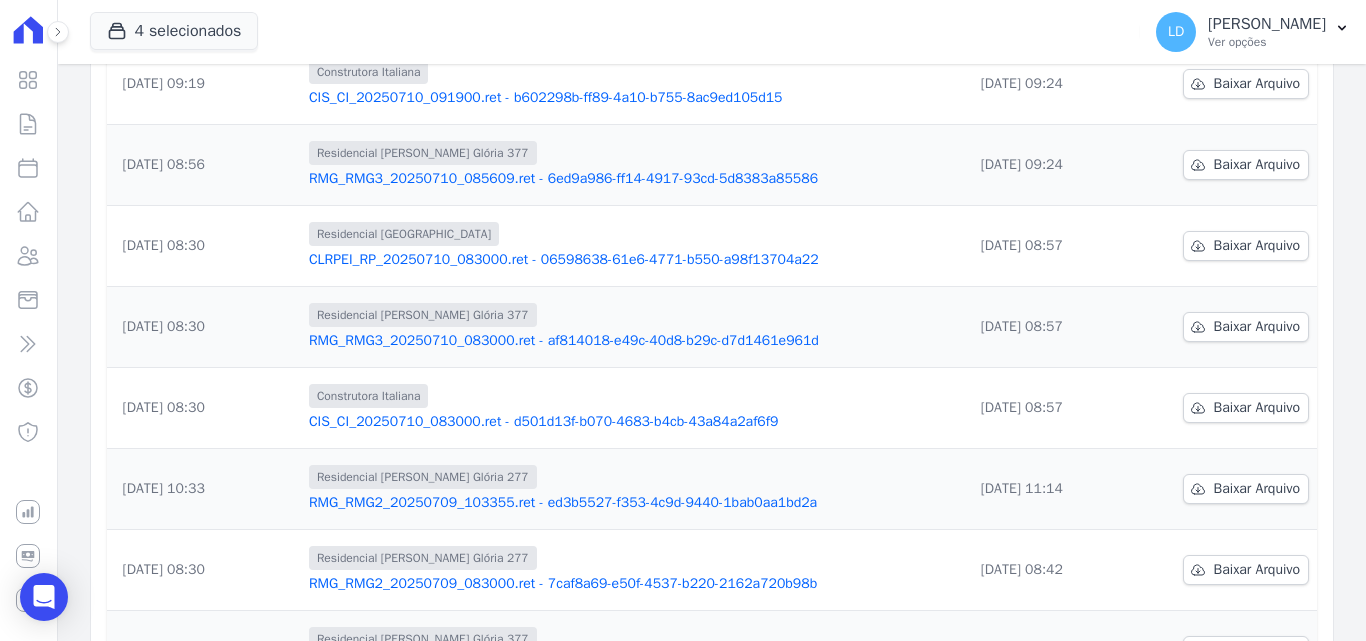 scroll, scrollTop: 0, scrollLeft: 0, axis: both 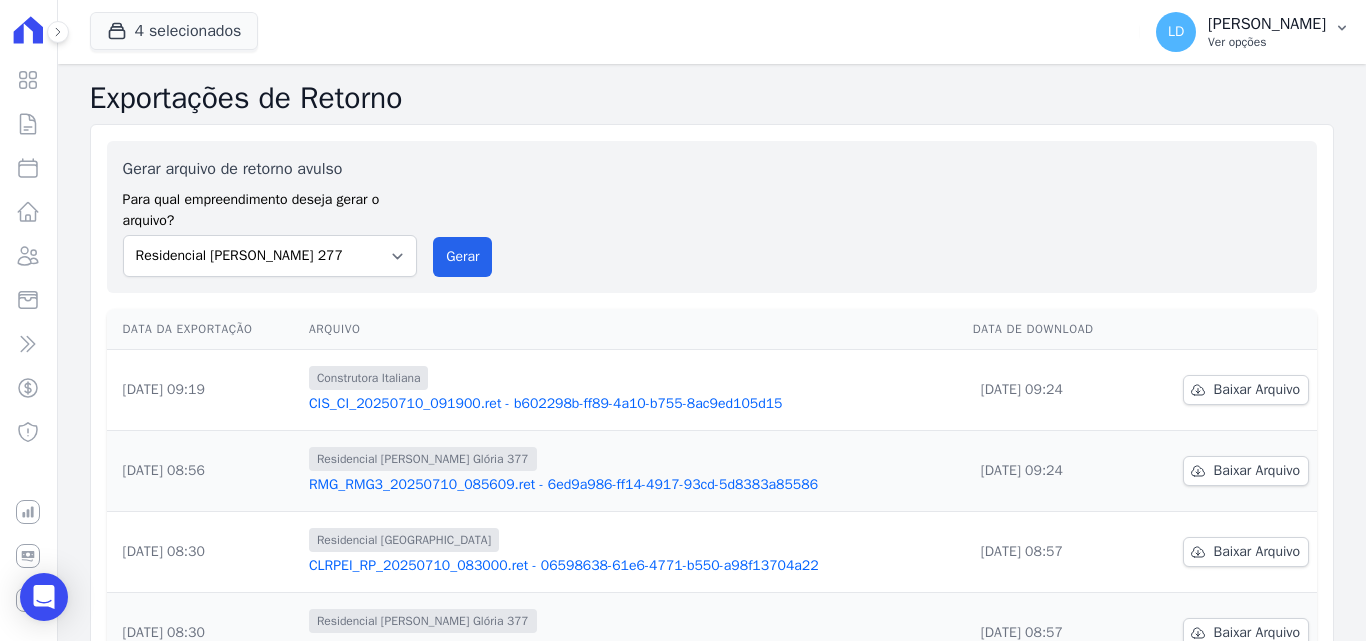 click on "LD
Lígia Dias Silva
Ver opções" at bounding box center [1241, 32] 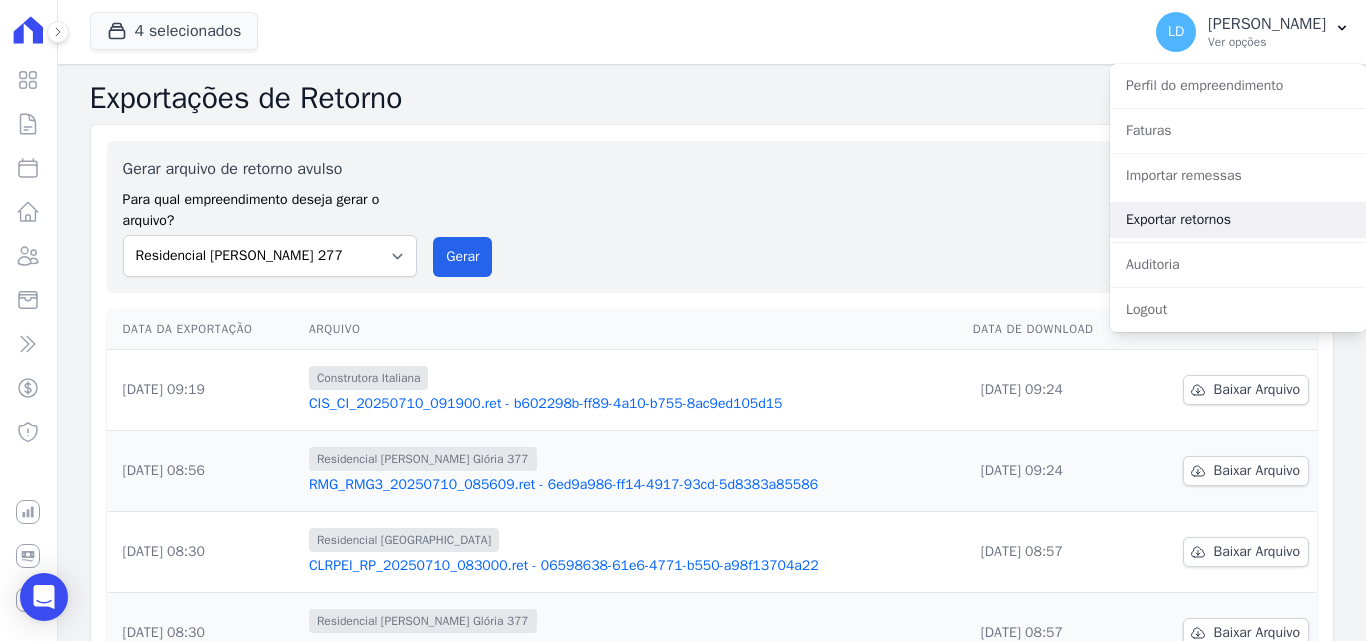 click on "Exportar retornos" at bounding box center [1238, 220] 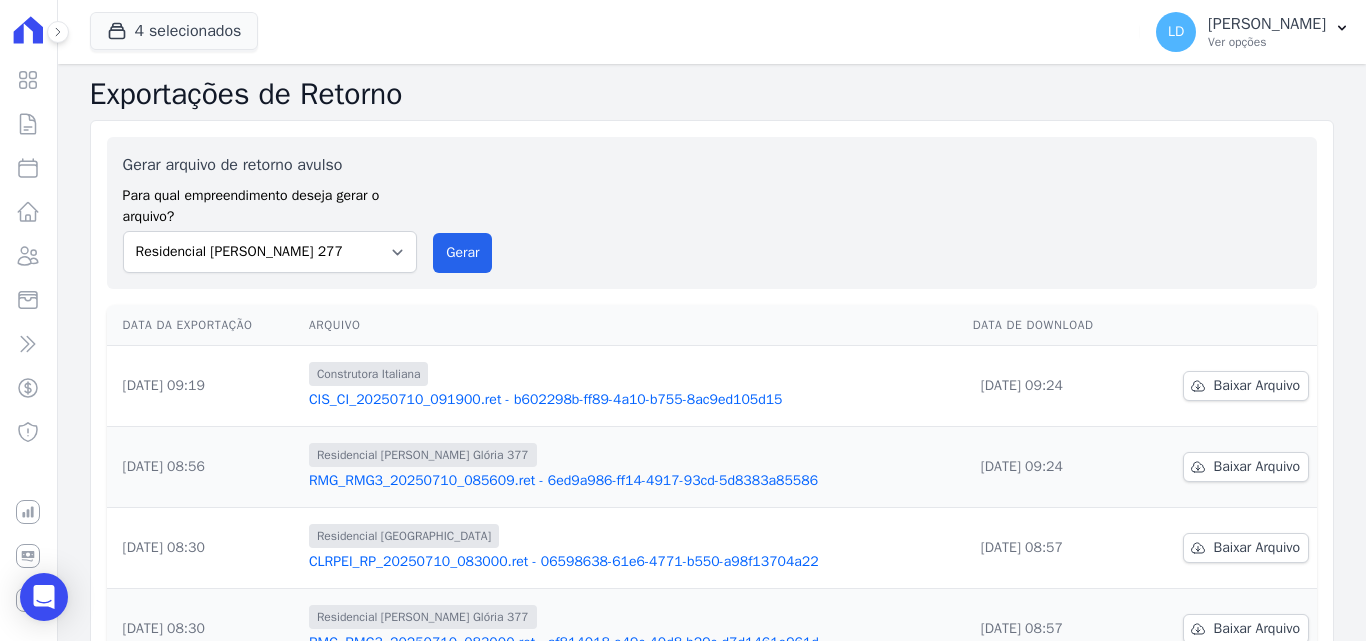 scroll, scrollTop: 0, scrollLeft: 0, axis: both 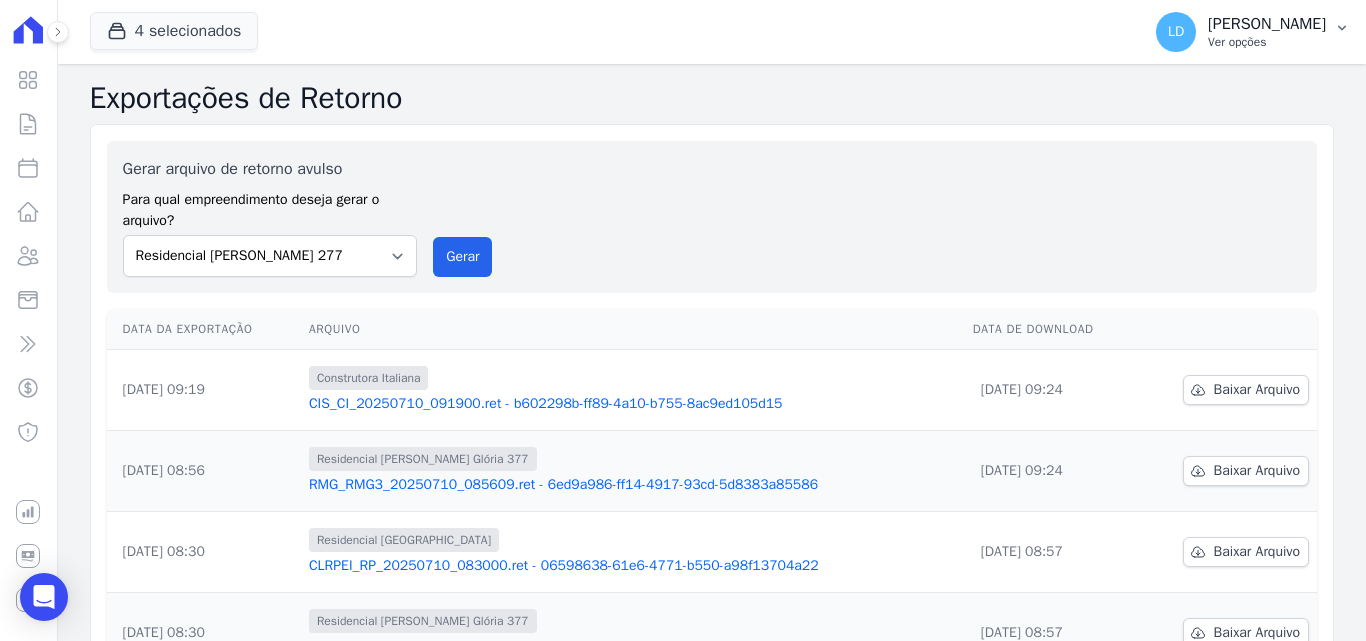 click on "Ver opções" at bounding box center (1267, 42) 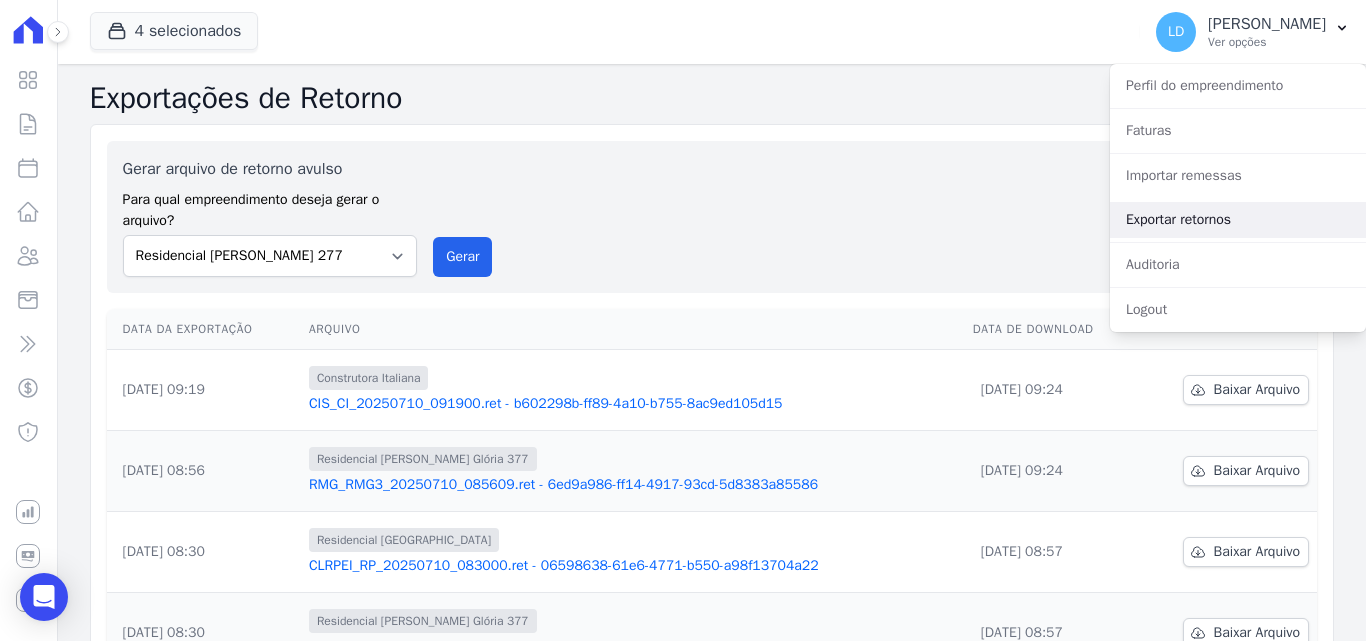 click on "Exportar retornos" at bounding box center [1238, 220] 